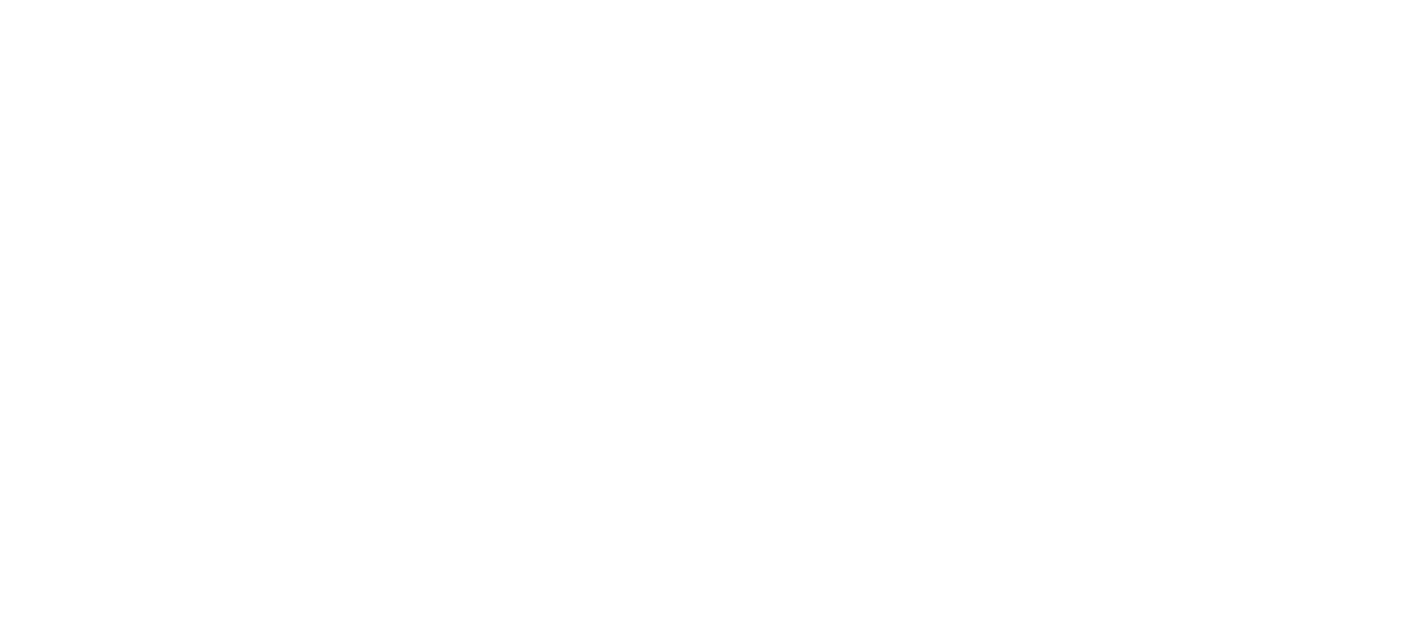 scroll, scrollTop: 0, scrollLeft: 0, axis: both 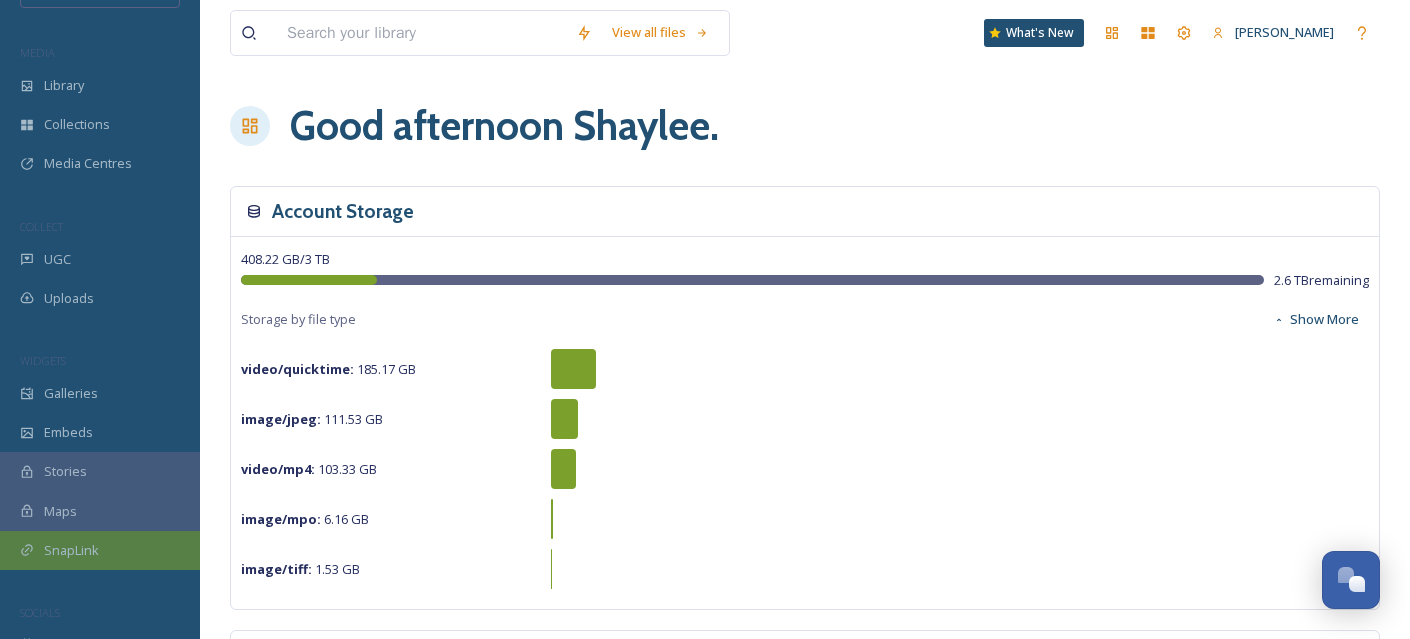 click on "SnapLink" at bounding box center [100, 550] 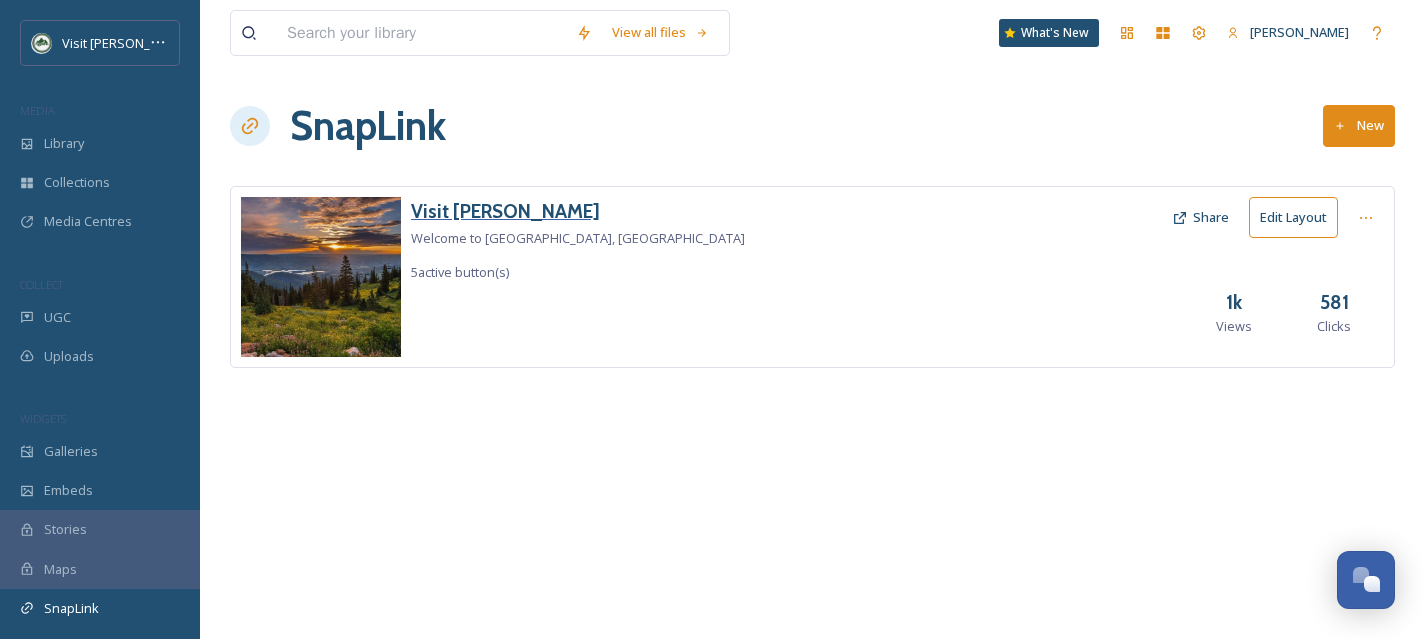 click on "Visit [PERSON_NAME]" at bounding box center (578, 211) 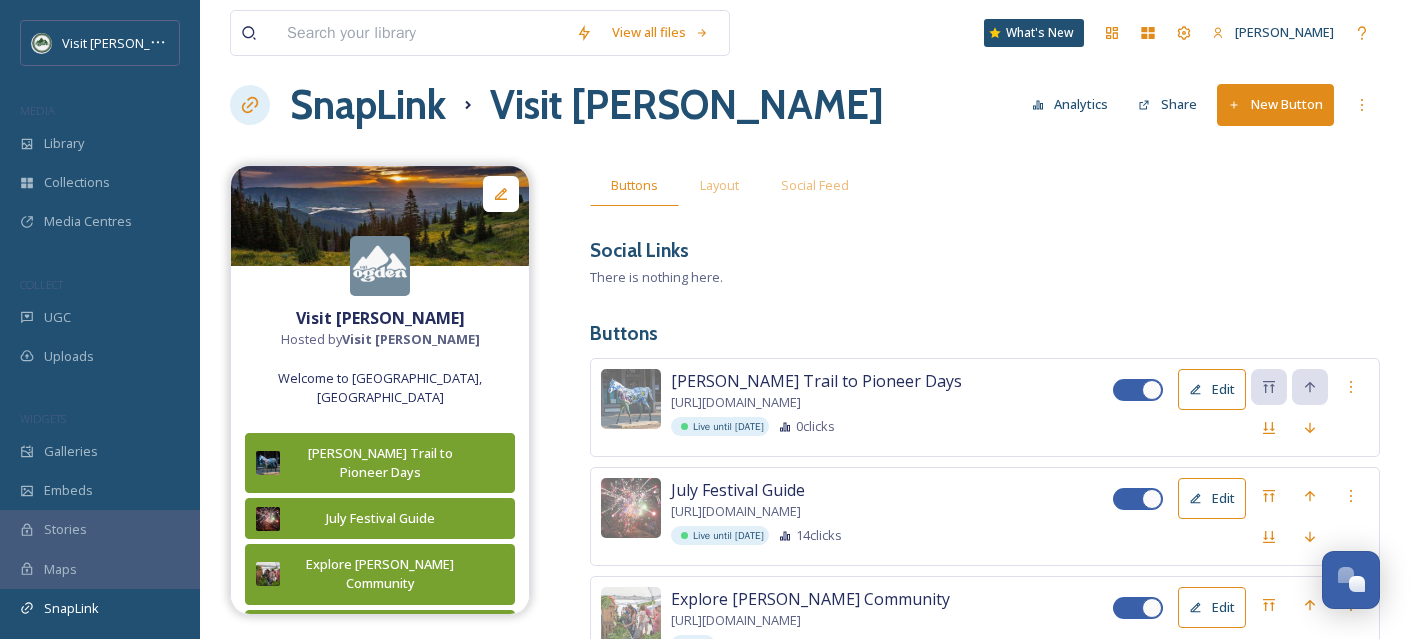 scroll, scrollTop: 15, scrollLeft: 0, axis: vertical 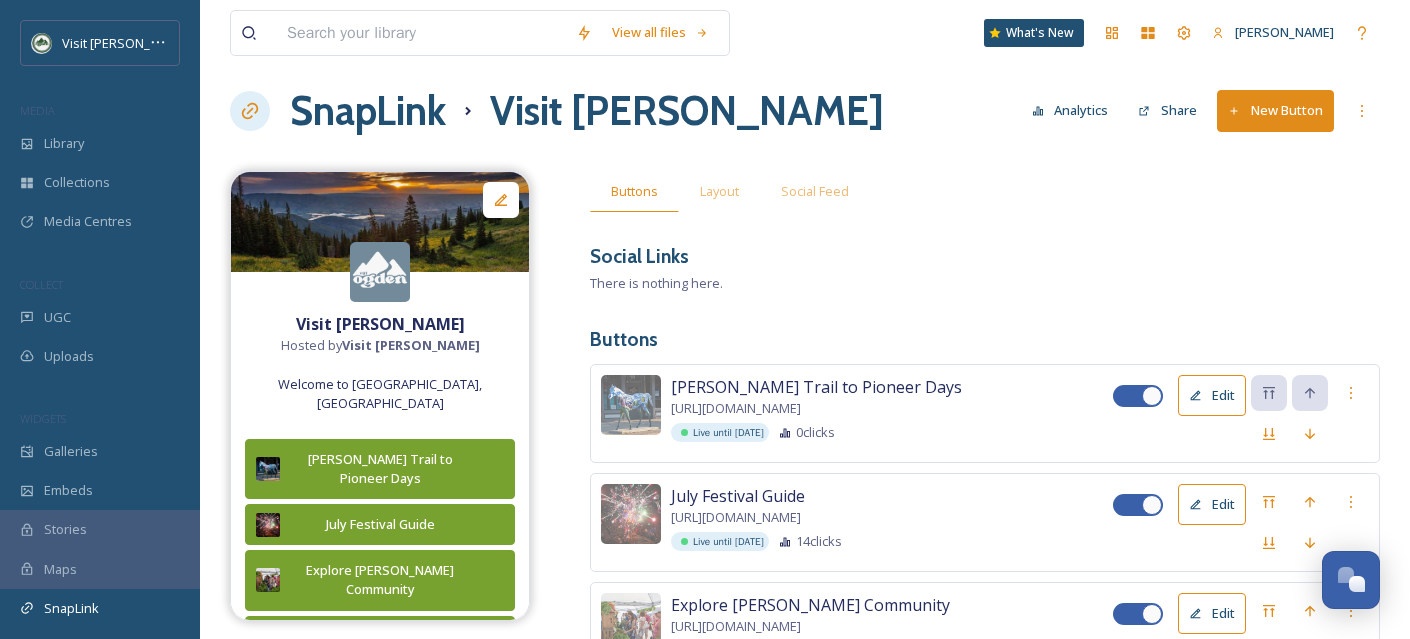 click on "New Button" at bounding box center [1275, 110] 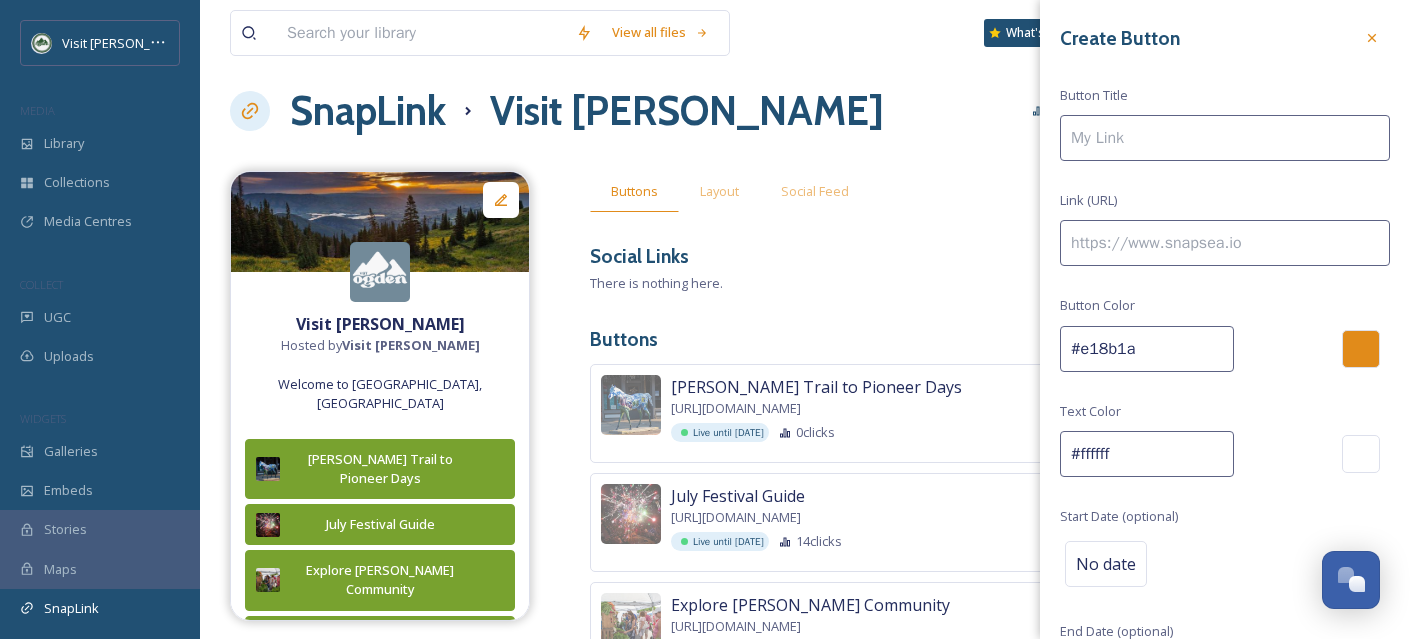 click on "Buttons Layout Social Feed" at bounding box center [985, 191] 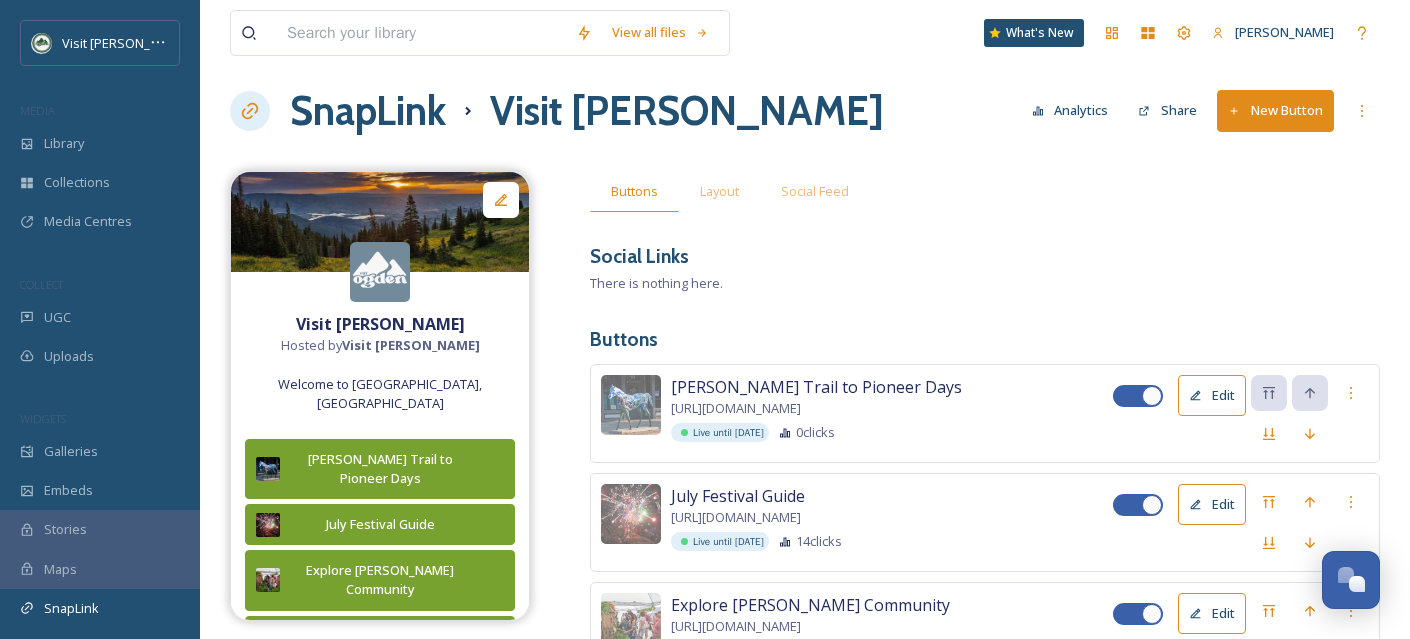 click on "Edit" at bounding box center [1212, 395] 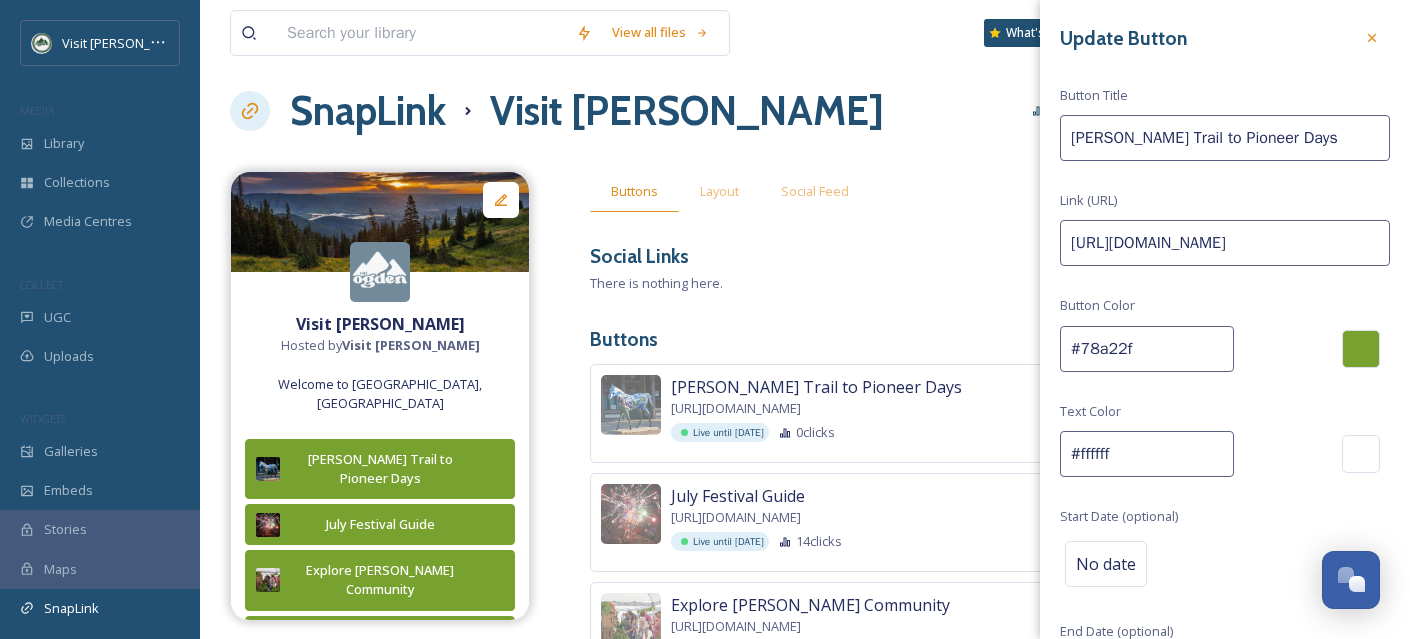 drag, startPoint x: 1285, startPoint y: 143, endPoint x: 1067, endPoint y: 147, distance: 218.0367 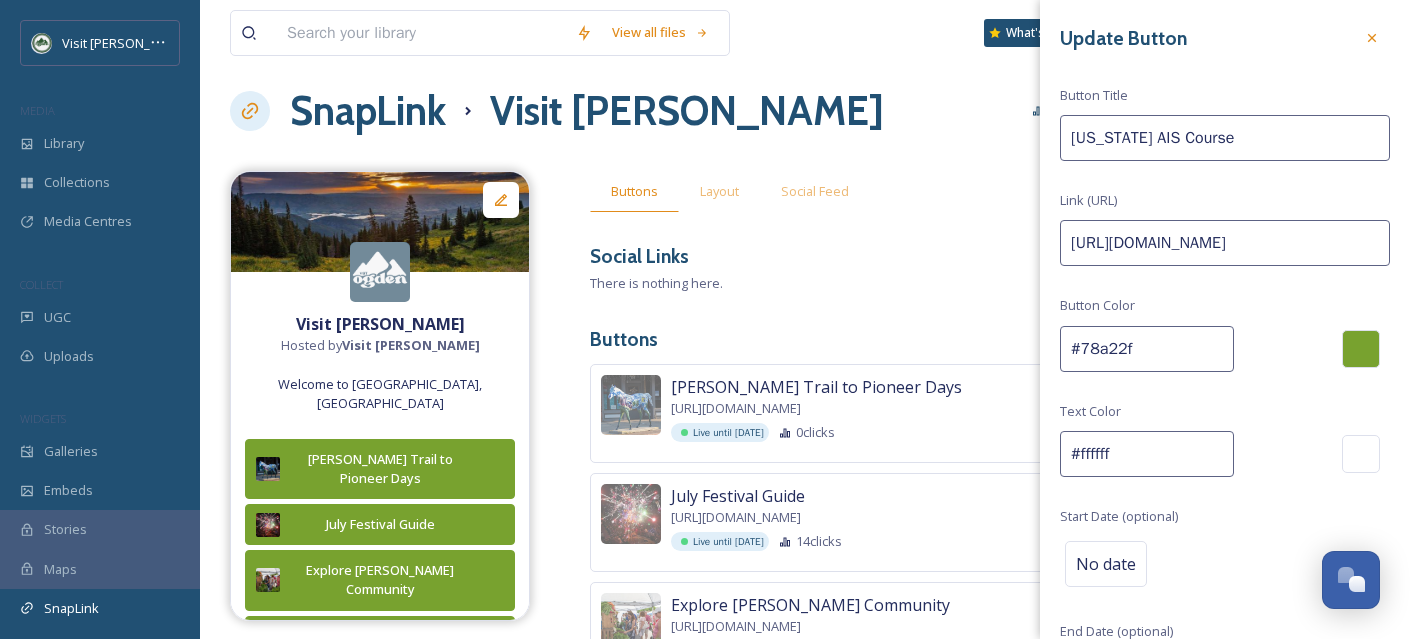 type on "[US_STATE] AIS Course" 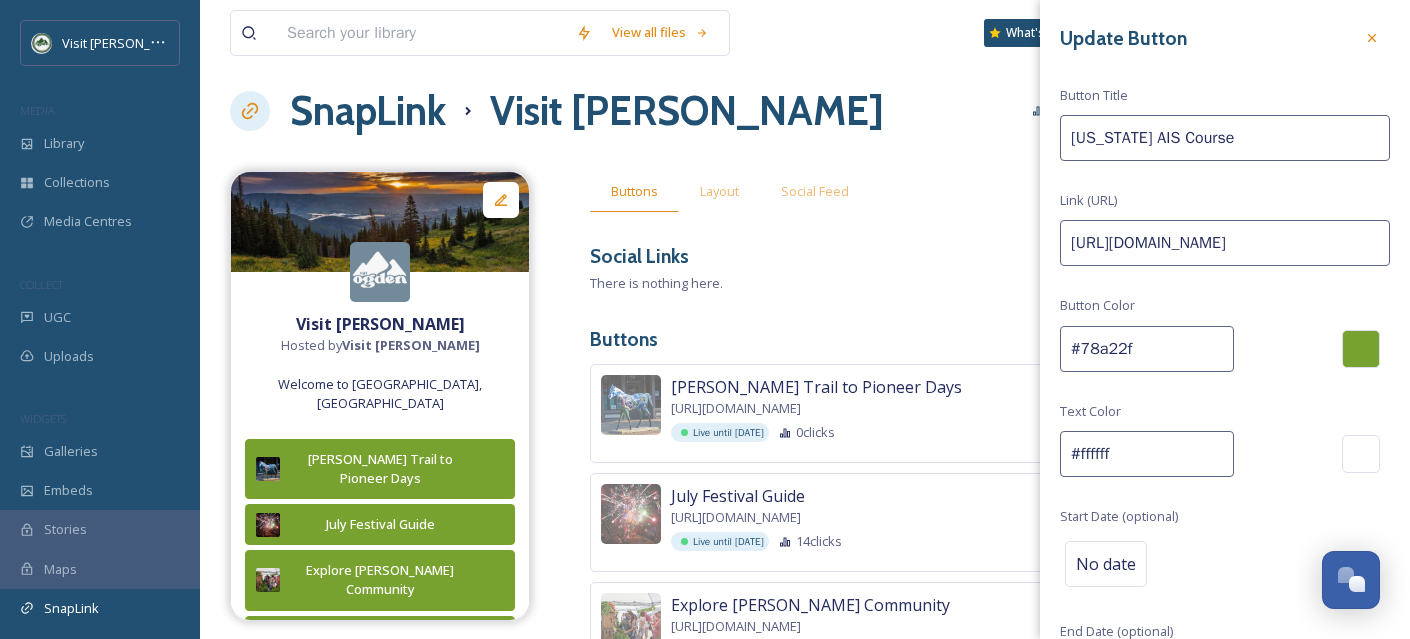 click on "[URL][DOMAIN_NAME]" at bounding box center (1225, 243) 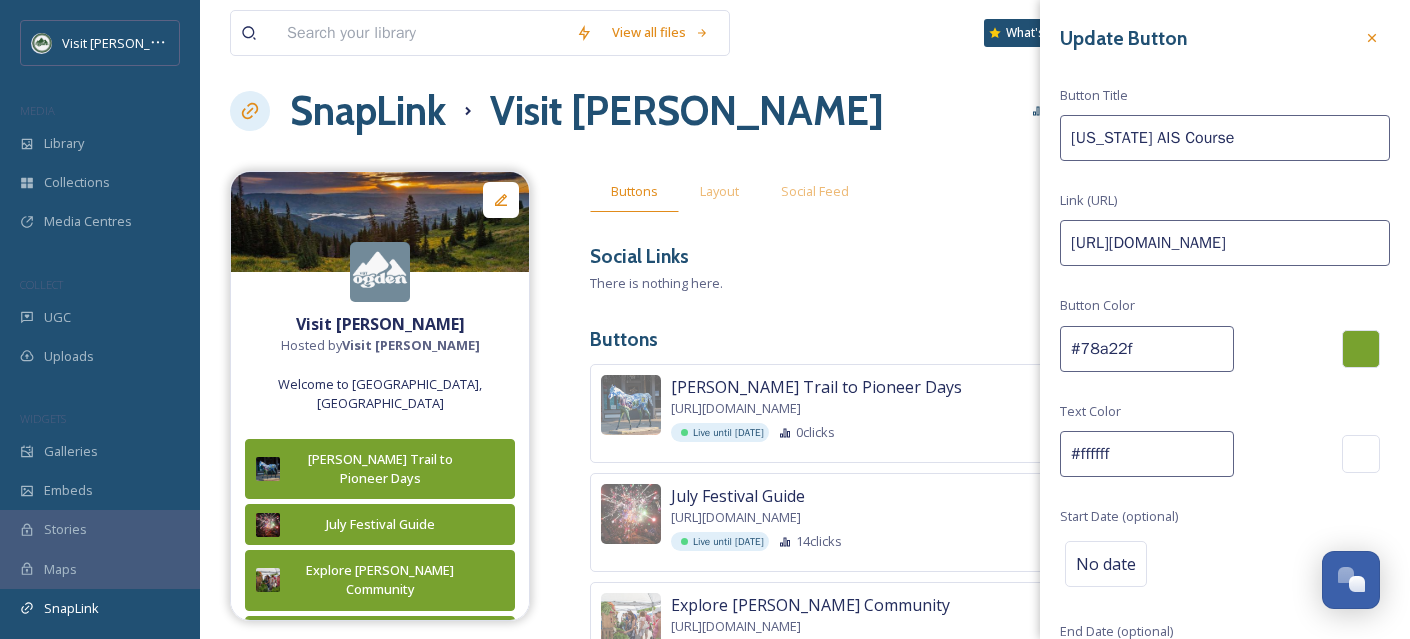 click on "[URL][DOMAIN_NAME]" at bounding box center [1225, 243] 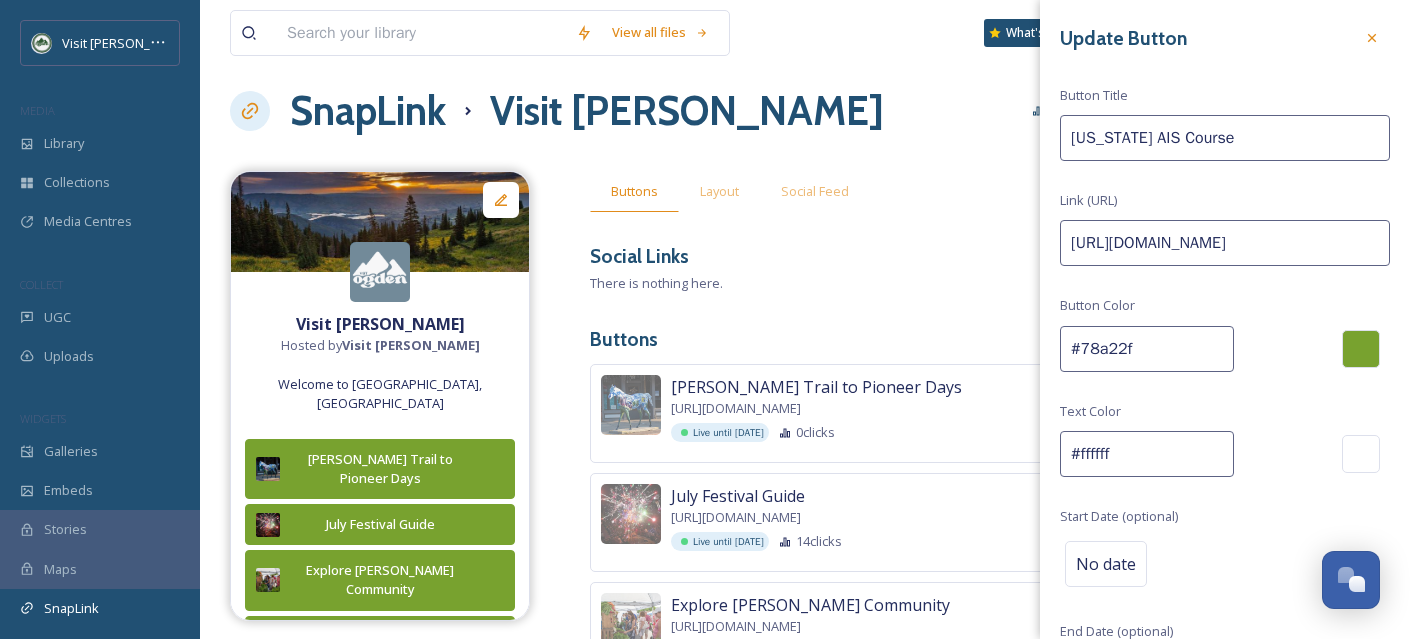 click on "[URL][DOMAIN_NAME]" at bounding box center (1225, 243) 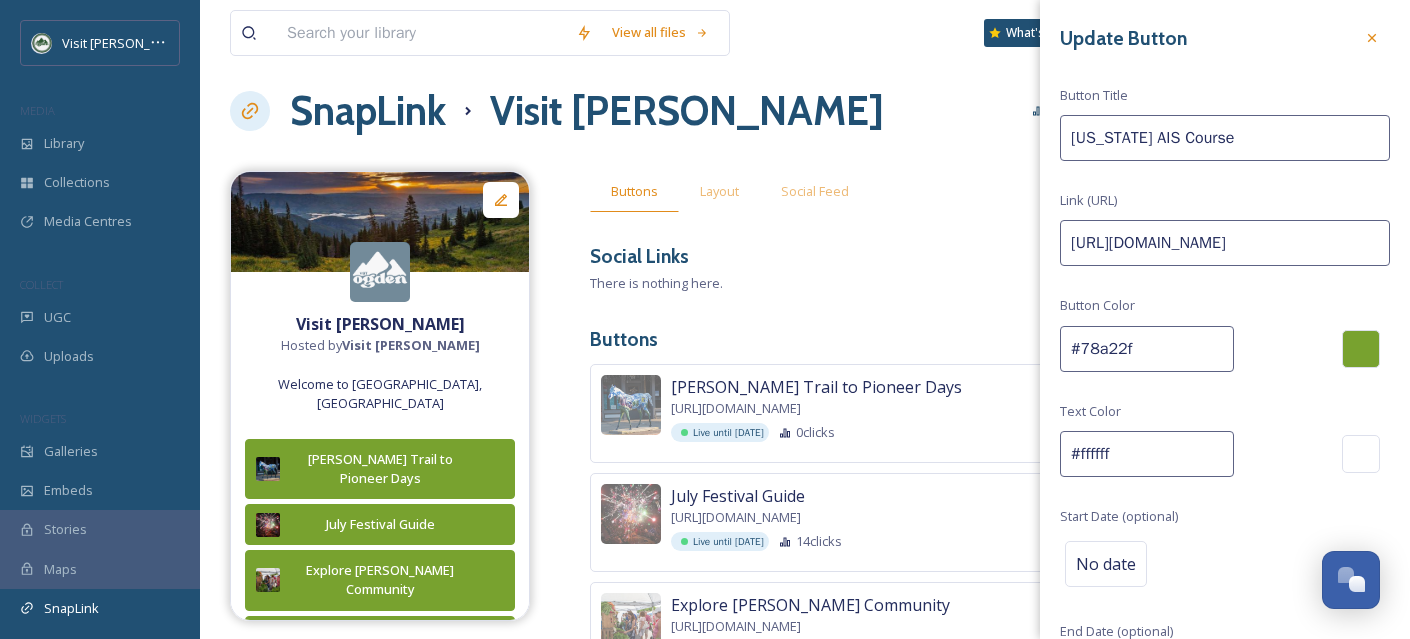 paste on "[DOMAIN_NAME][US_STATE]" 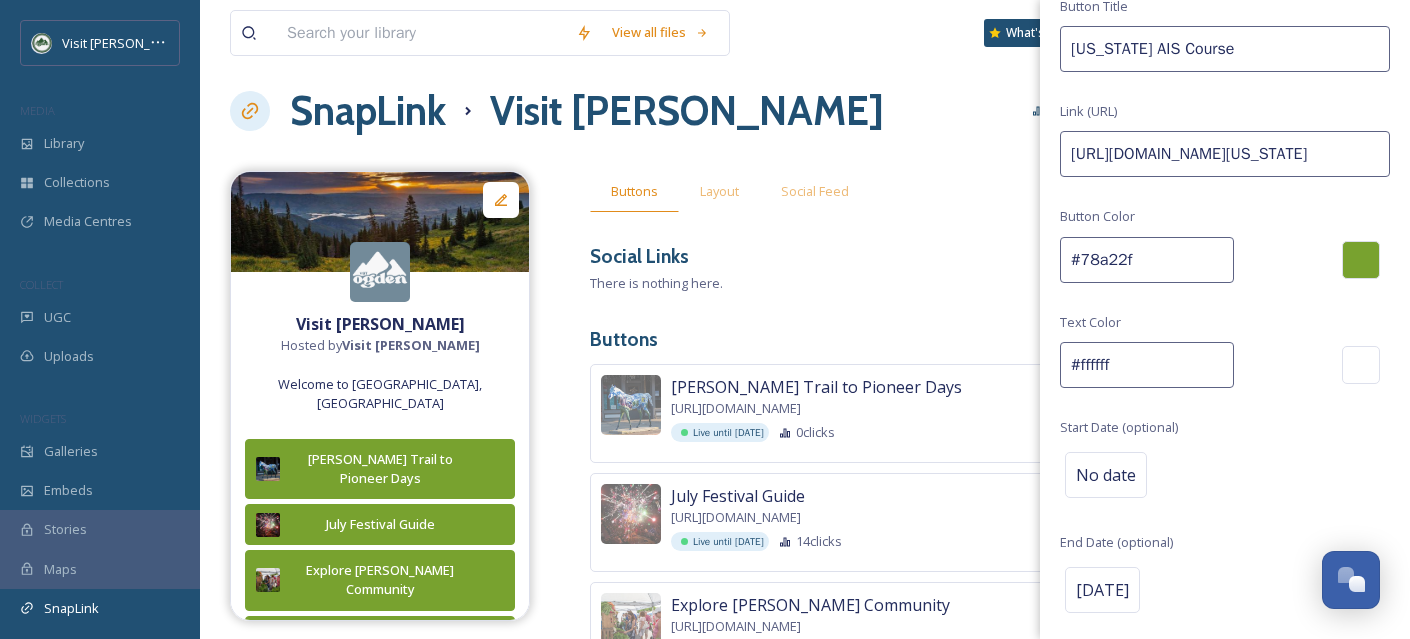 scroll, scrollTop: 154, scrollLeft: 0, axis: vertical 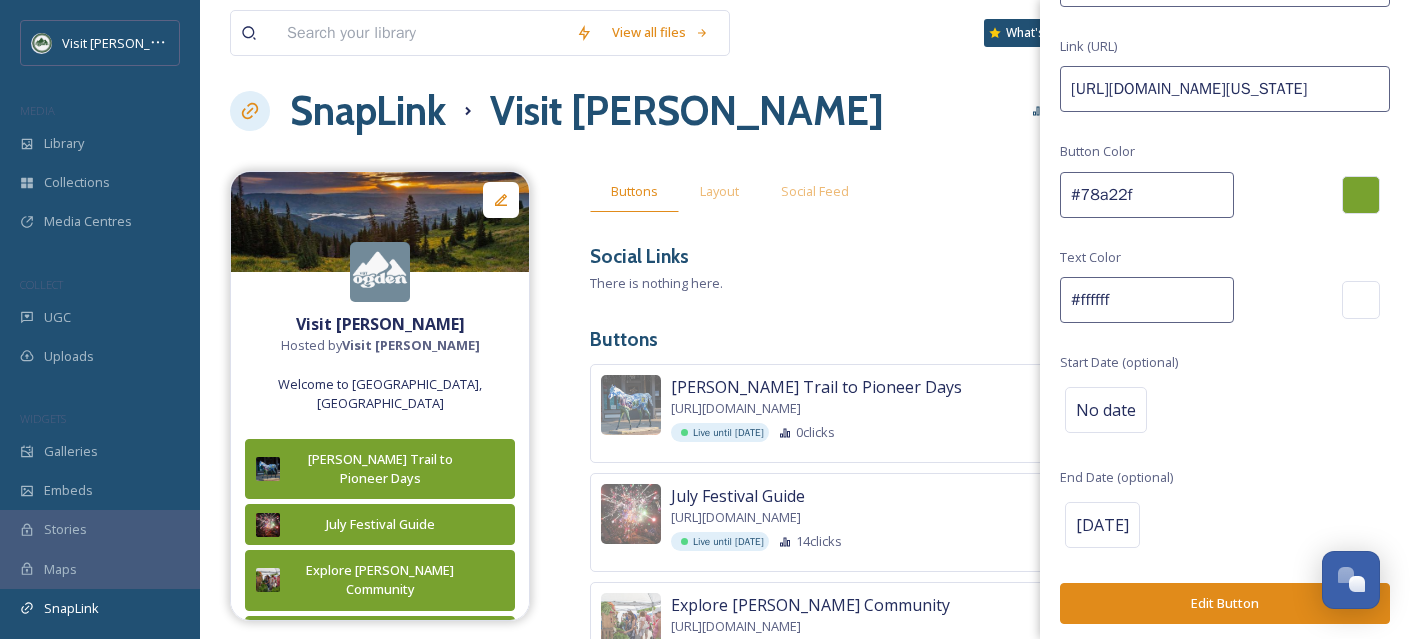 type on "[URL][DOMAIN_NAME][US_STATE]" 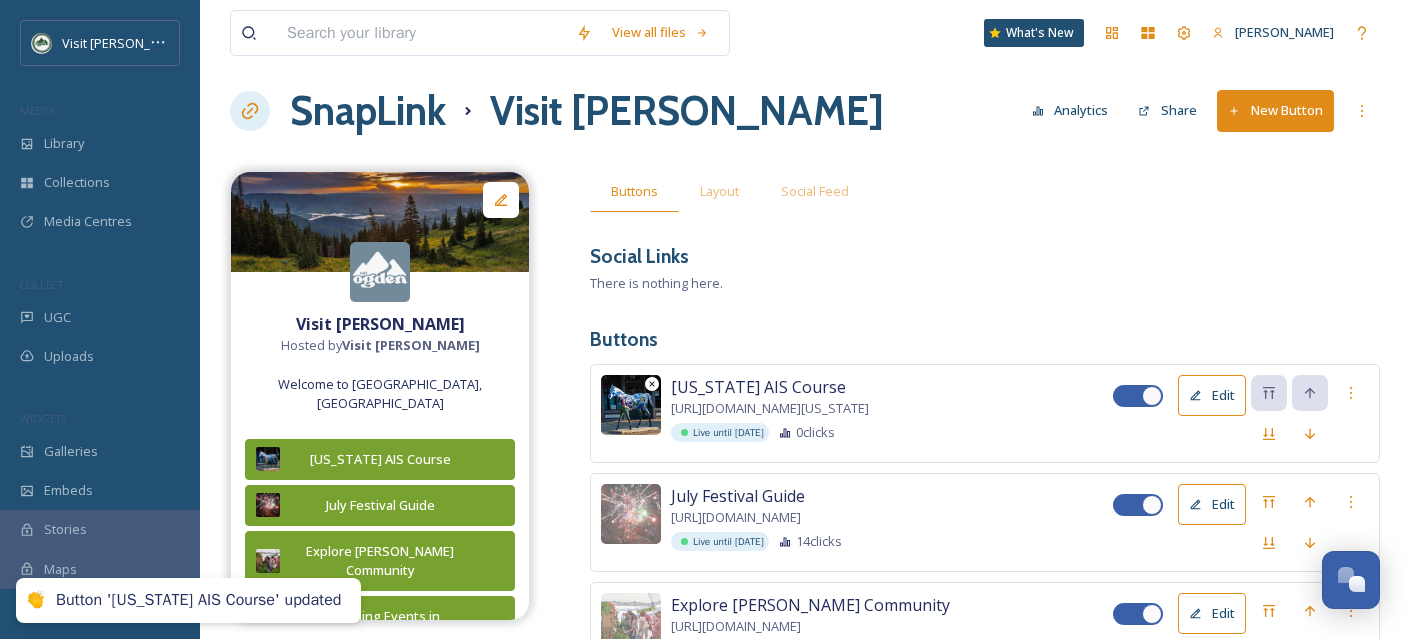click at bounding box center (631, 405) 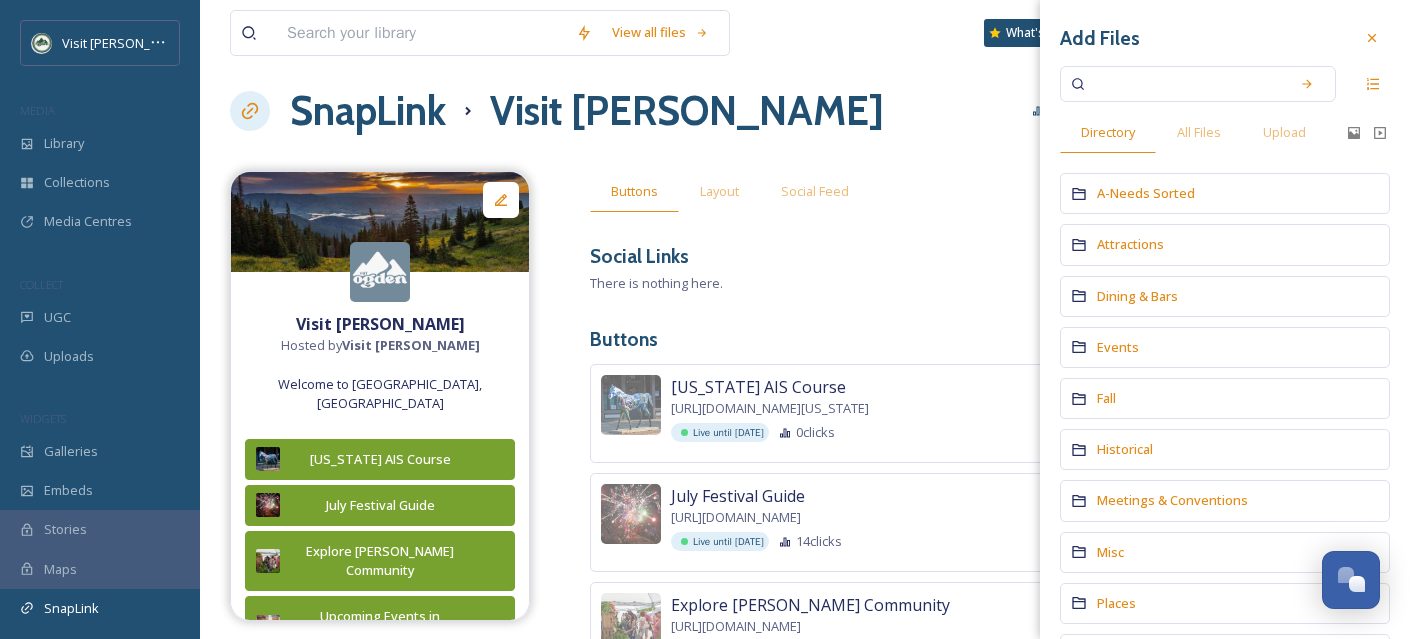 click at bounding box center [1184, 84] 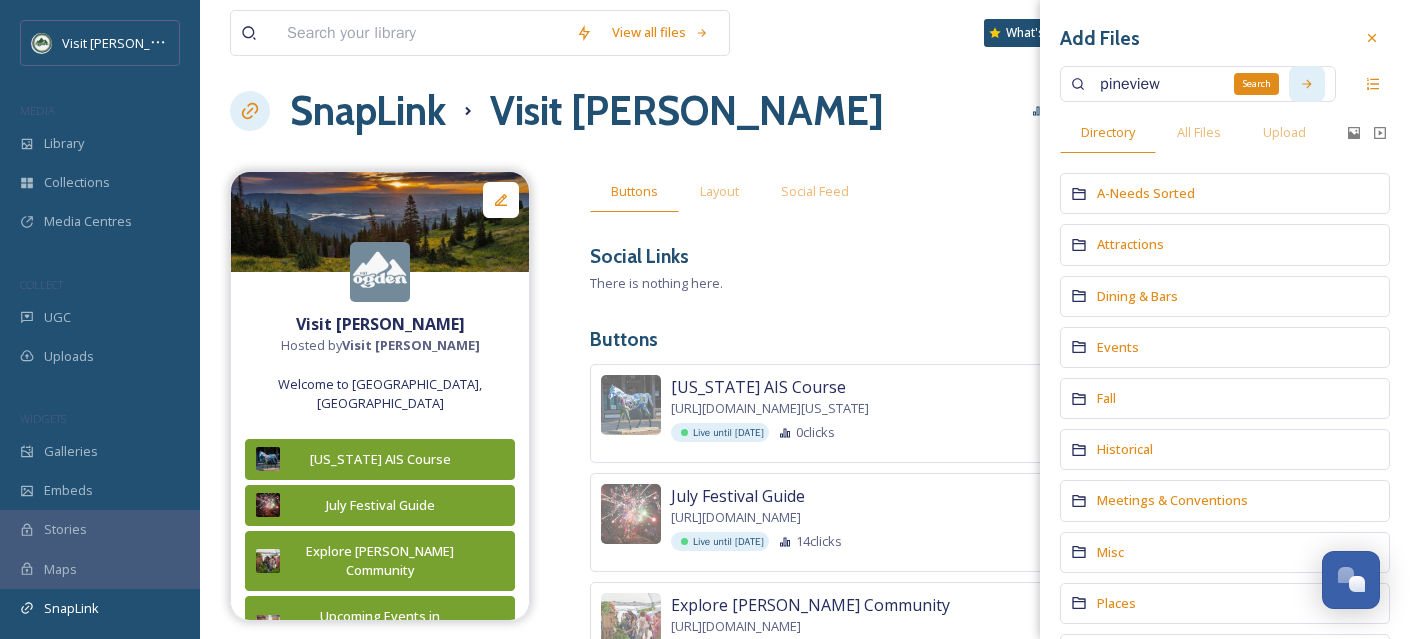 type on "pineview" 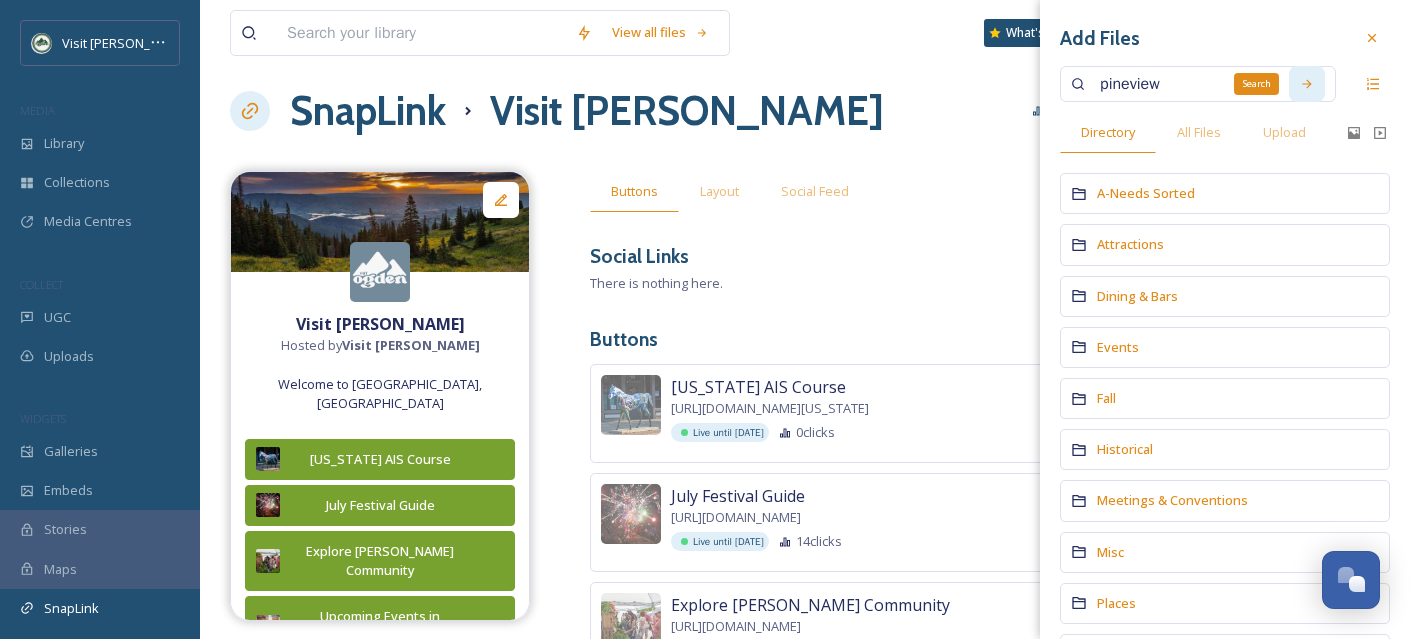 click 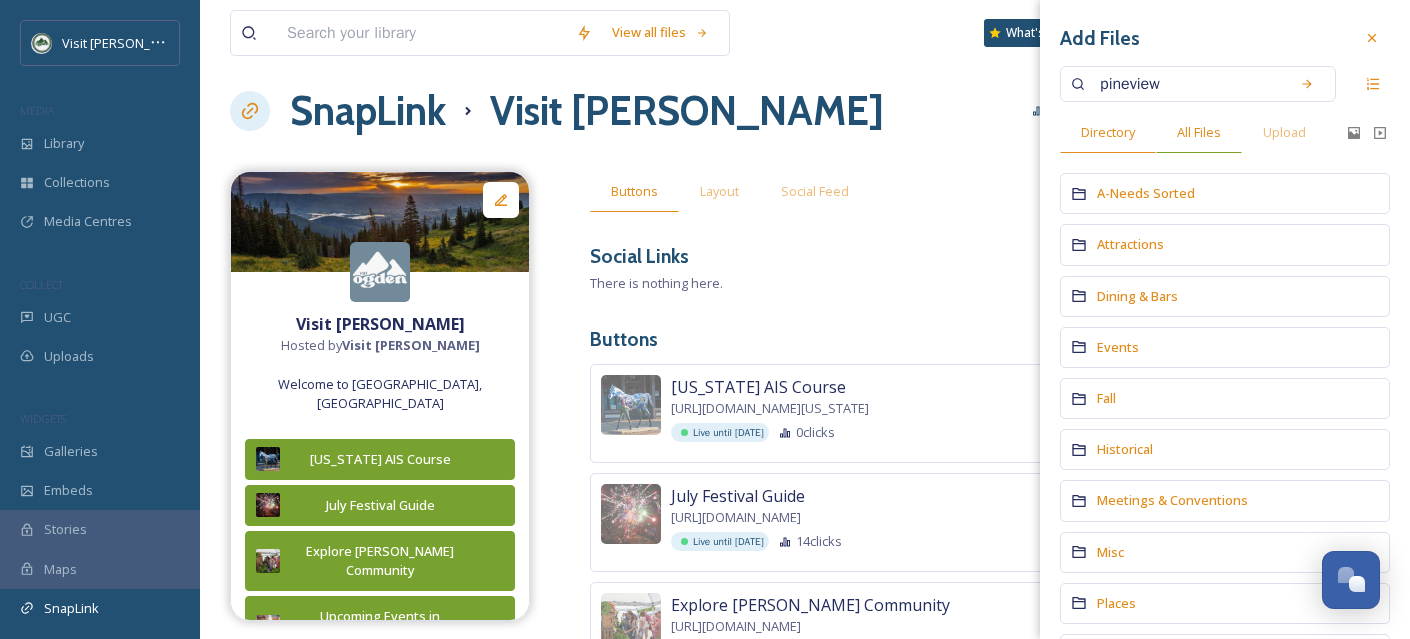 click on "All Files" at bounding box center [1199, 132] 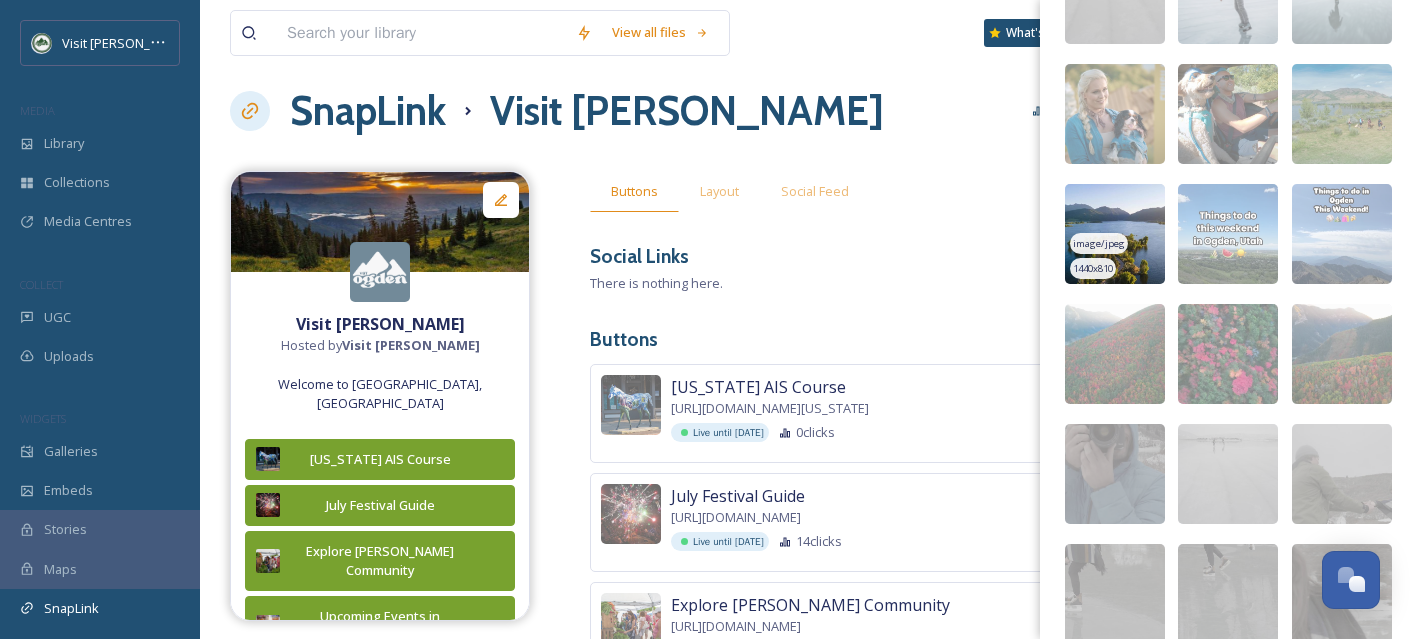 scroll, scrollTop: 362, scrollLeft: 0, axis: vertical 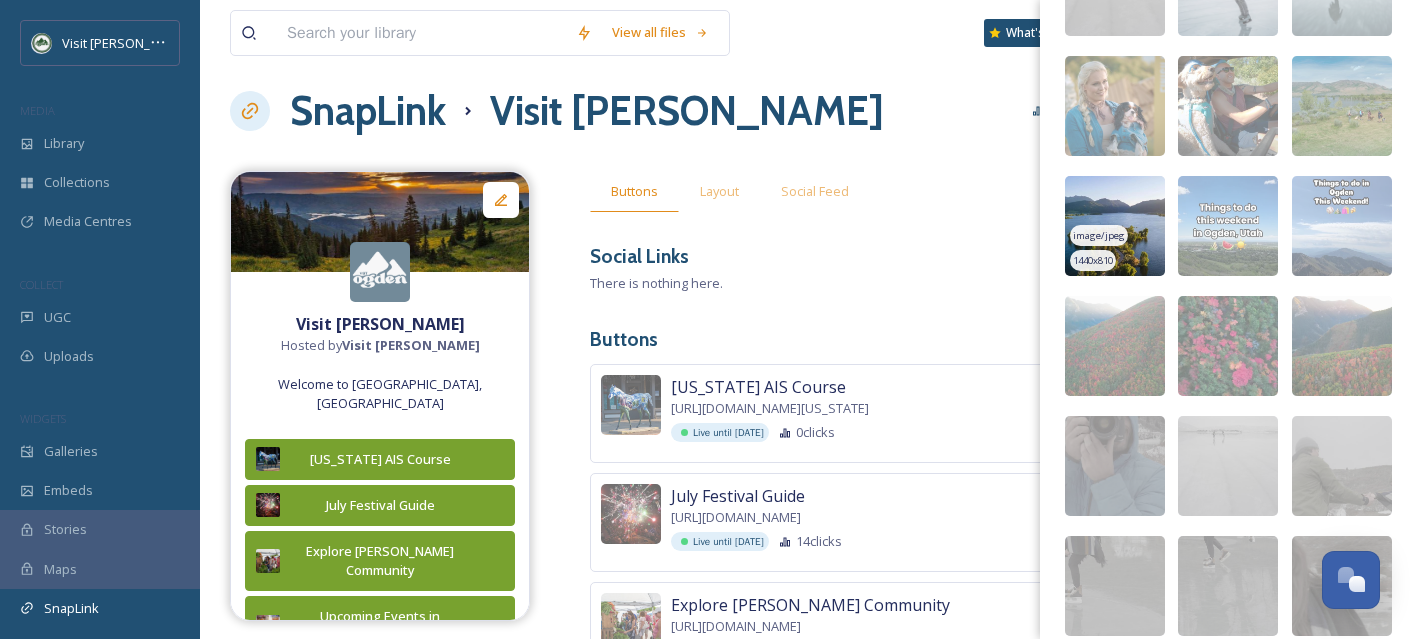 click at bounding box center [1115, 226] 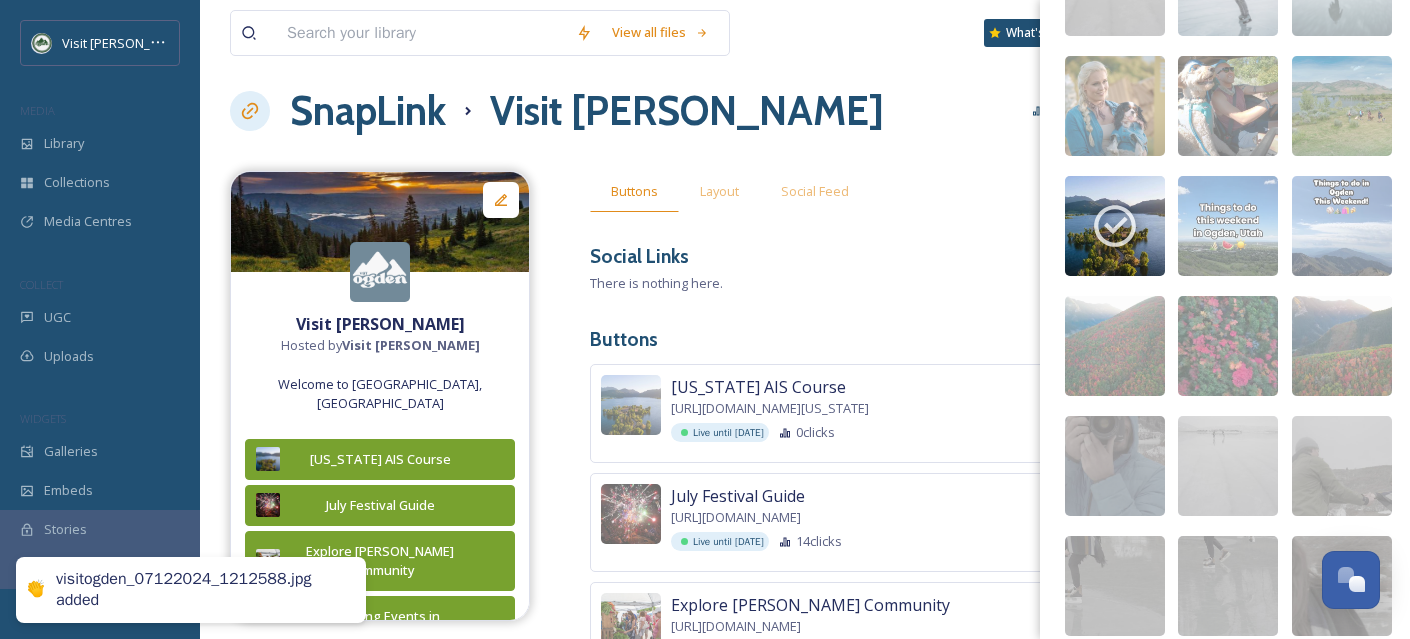 click on "Social Links" at bounding box center (985, 256) 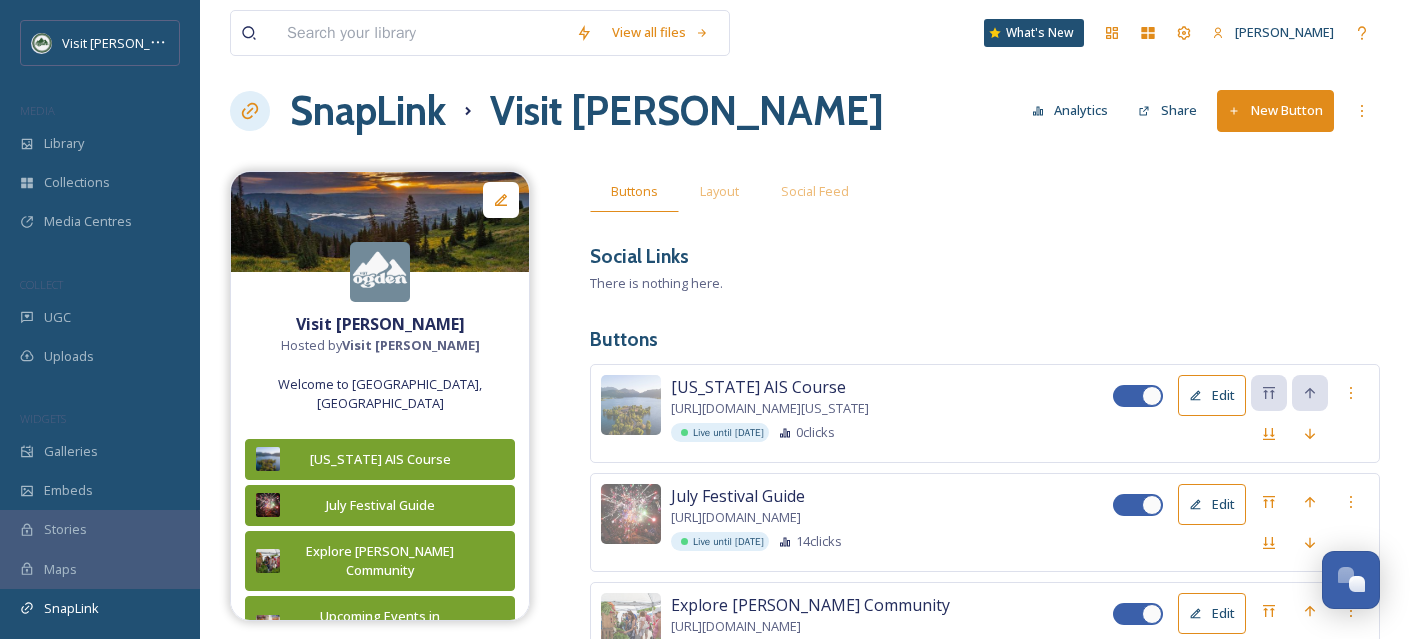 click on "Edit" at bounding box center (1212, 395) 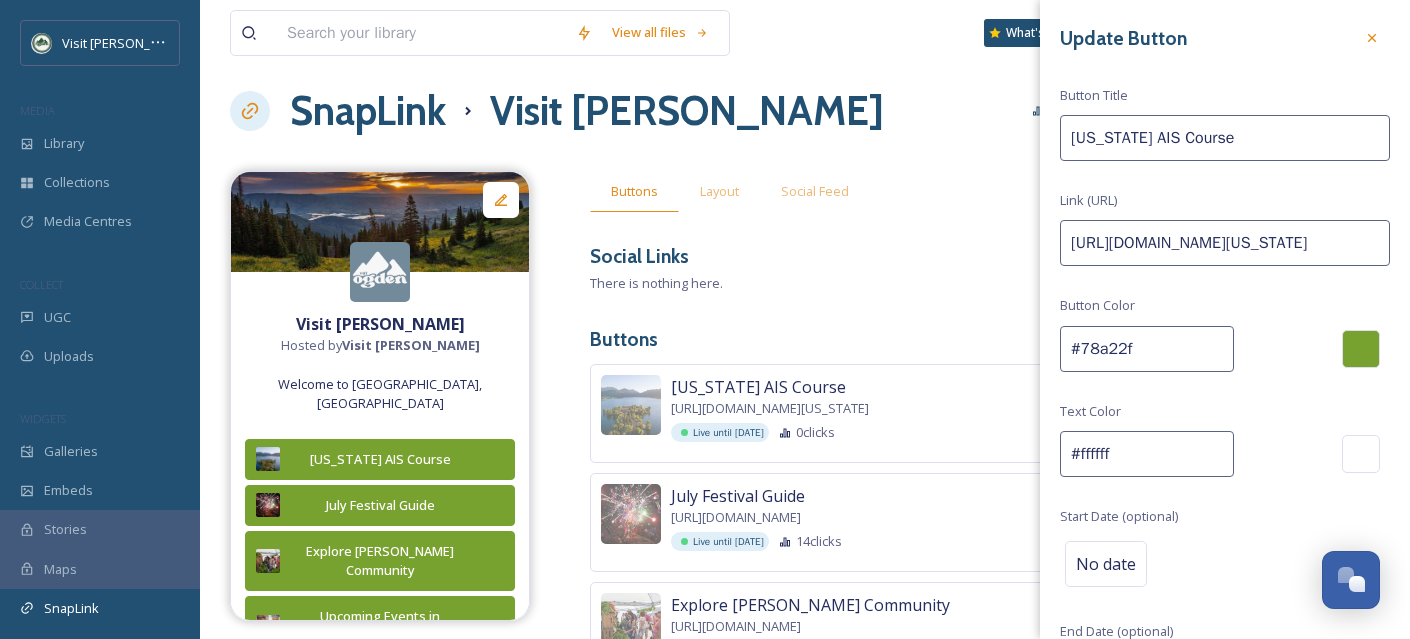 click on "[US_STATE] AIS Course" at bounding box center [1225, 138] 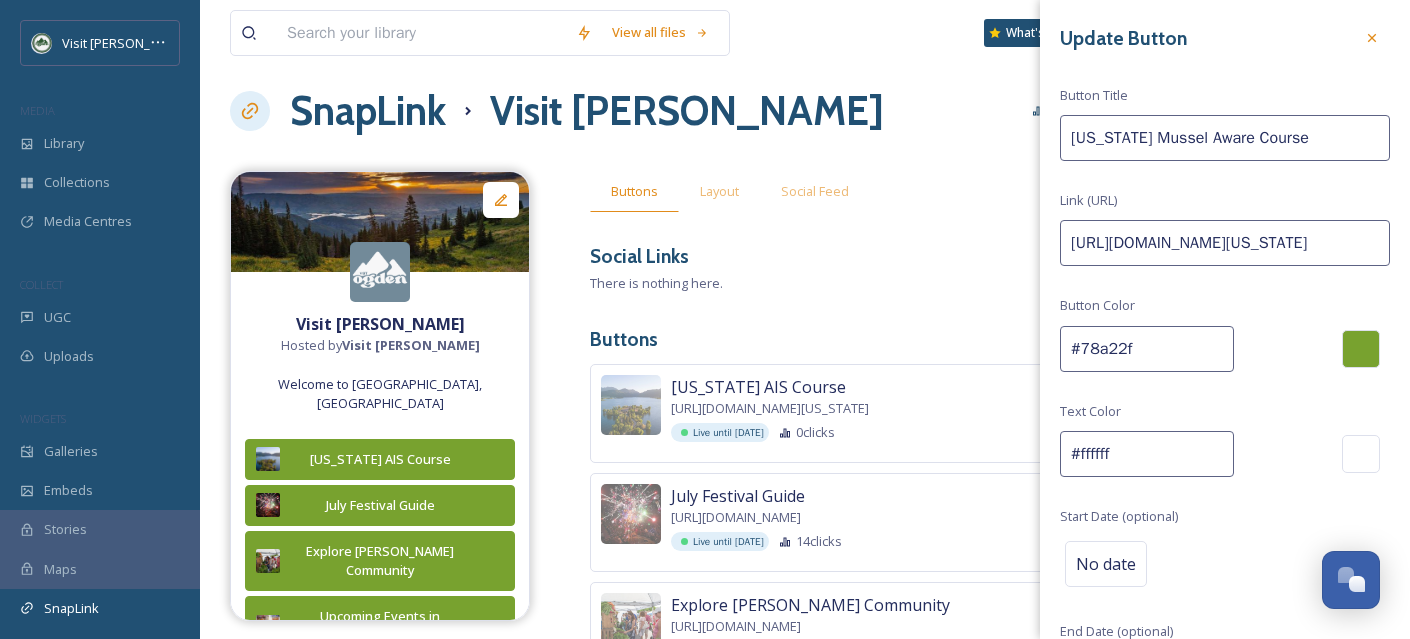 type on "[US_STATE] Mussel Aware Course" 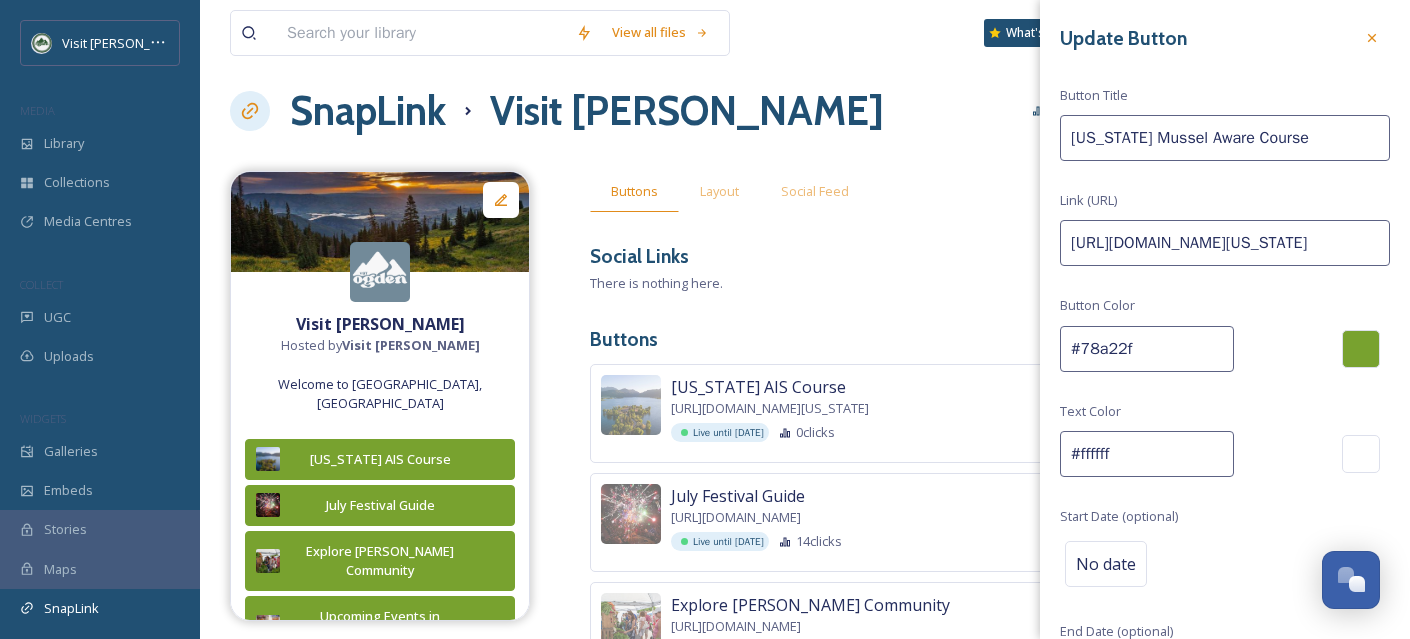 click on "[URL][DOMAIN_NAME][US_STATE]" at bounding box center (1225, 243) 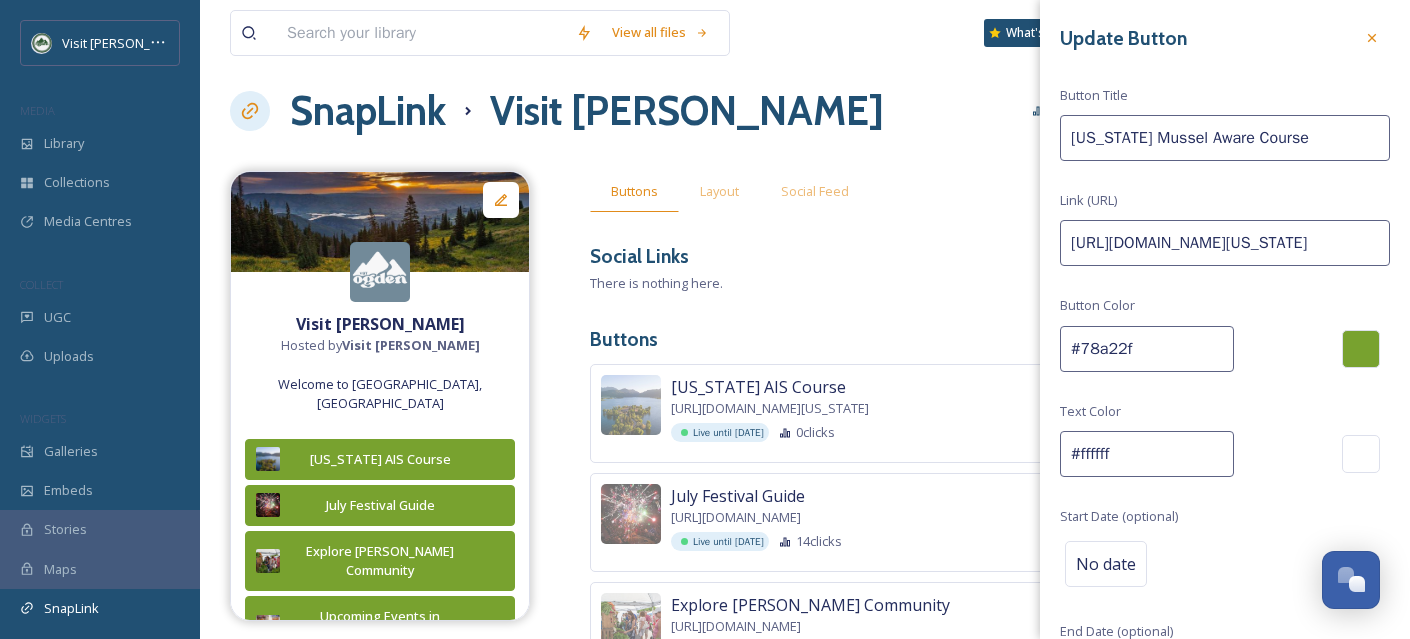 click on "[URL][DOMAIN_NAME][US_STATE]" at bounding box center [1225, 243] 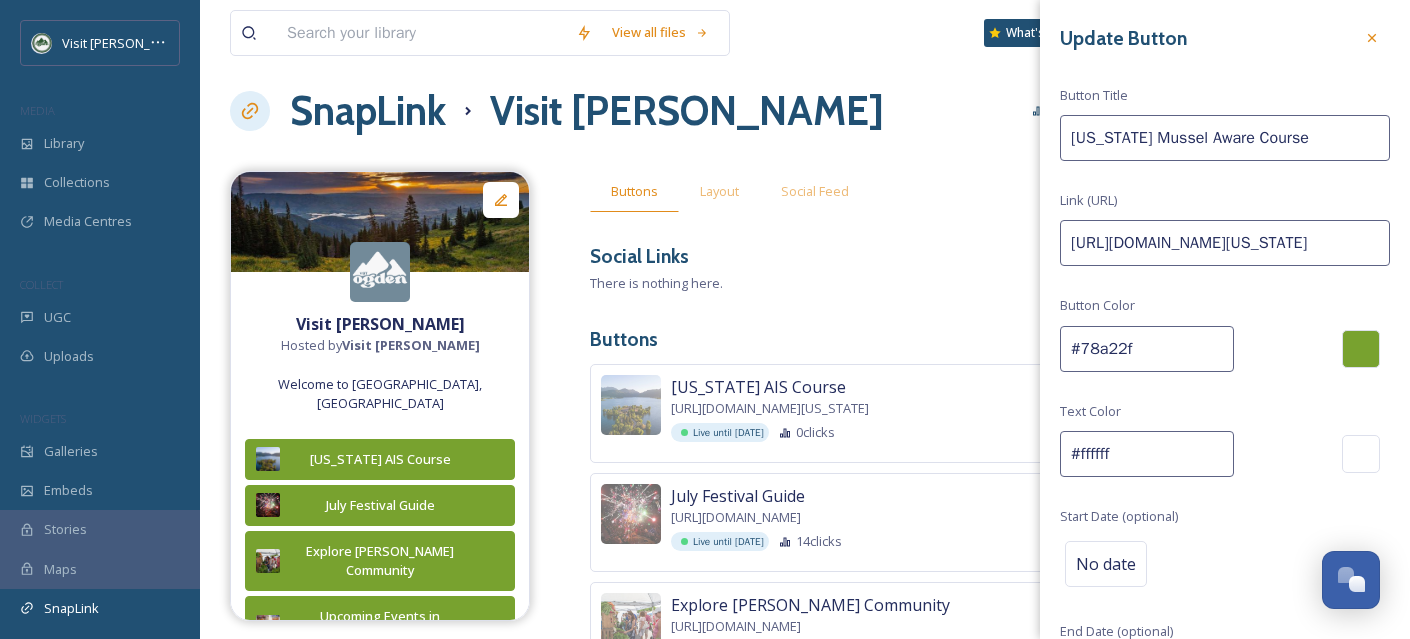 click on "[URL][DOMAIN_NAME][US_STATE]" at bounding box center [1225, 243] 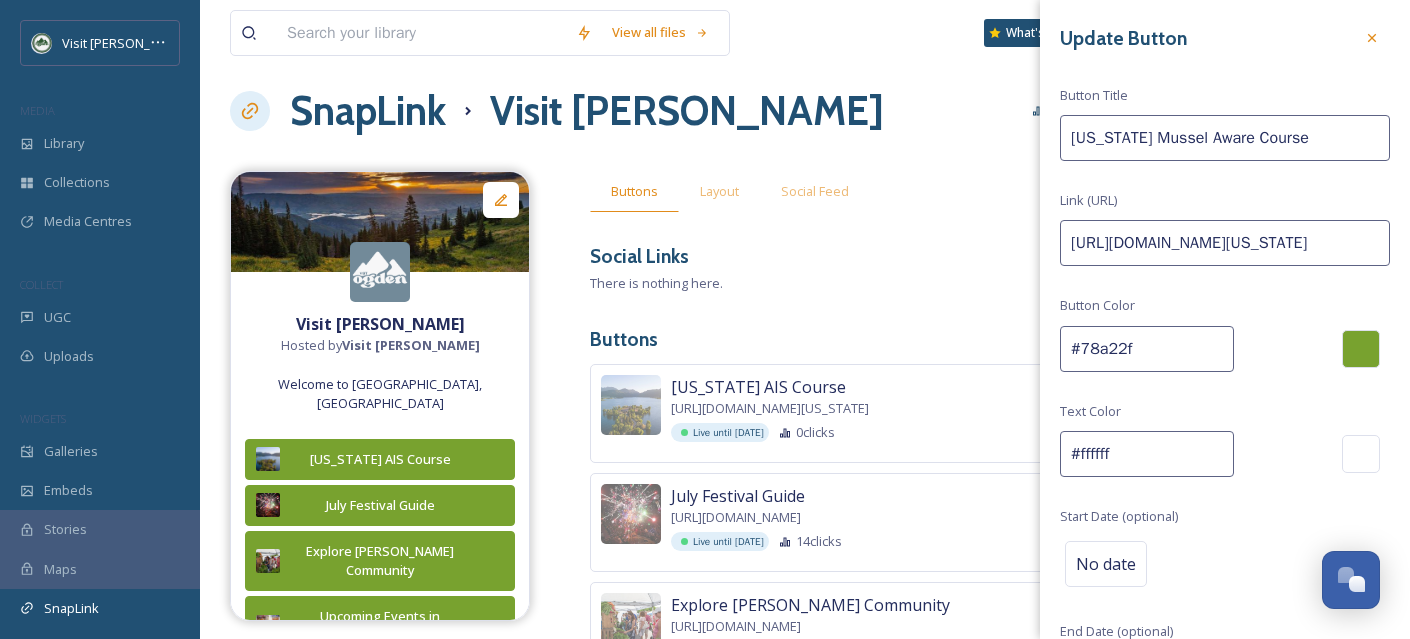 paste on "[DOMAIN_NAME][URL][US_STATE]" 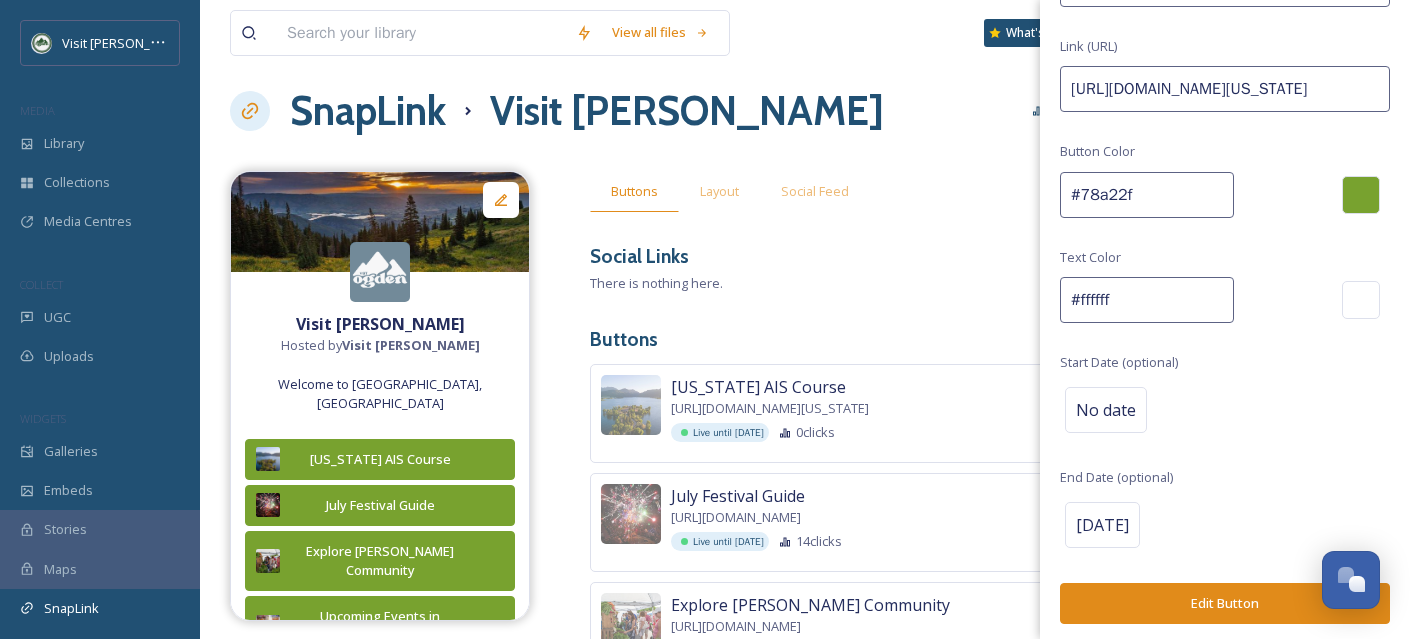 type on "[URL][DOMAIN_NAME][US_STATE]" 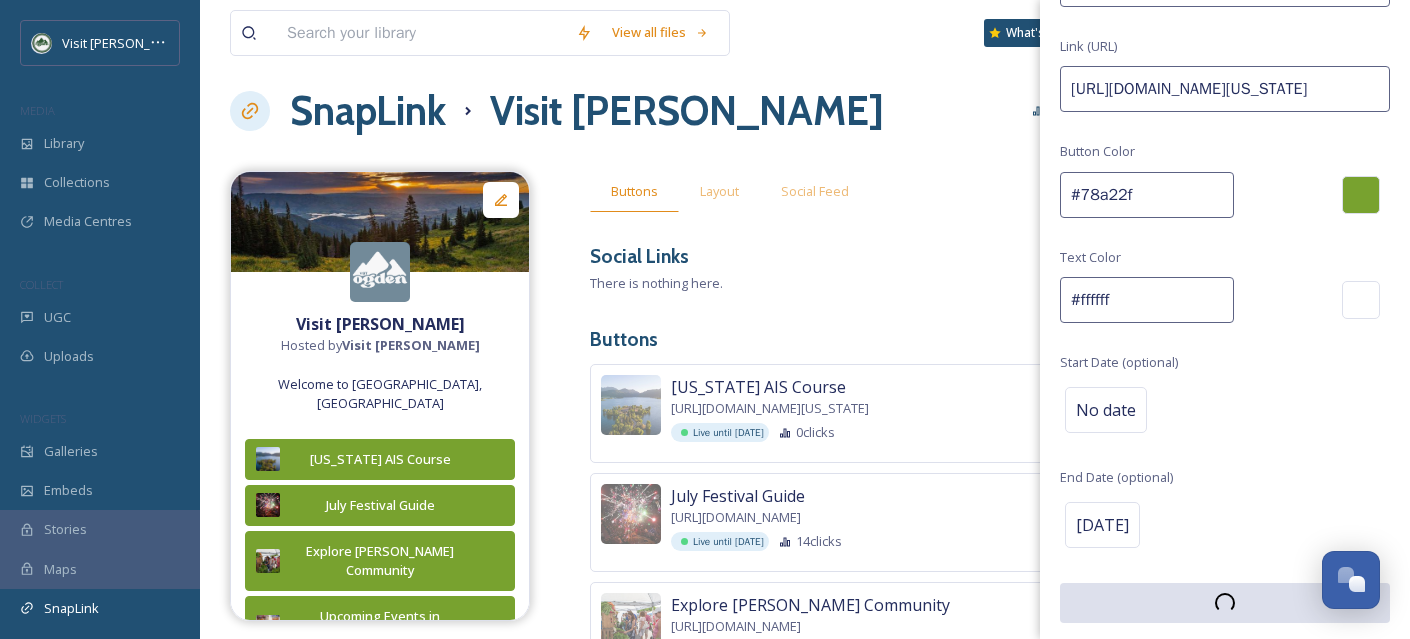 scroll, scrollTop: 154, scrollLeft: 0, axis: vertical 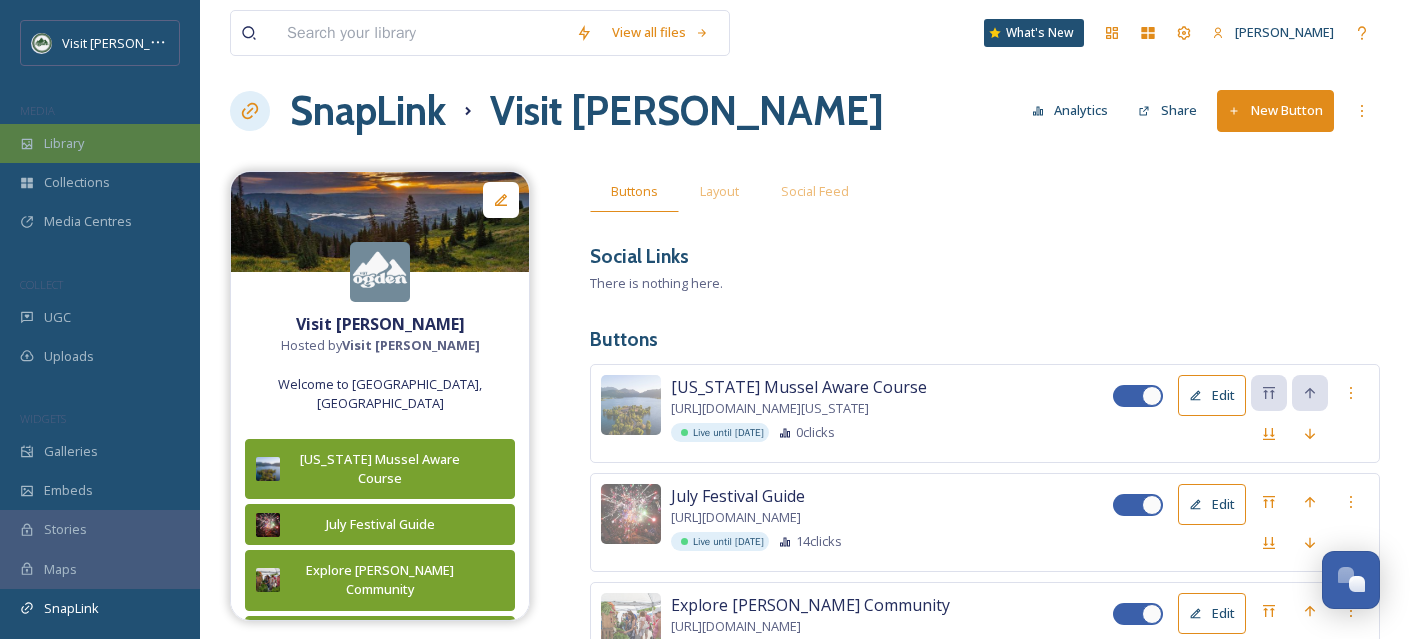 click on "Library" at bounding box center [64, 143] 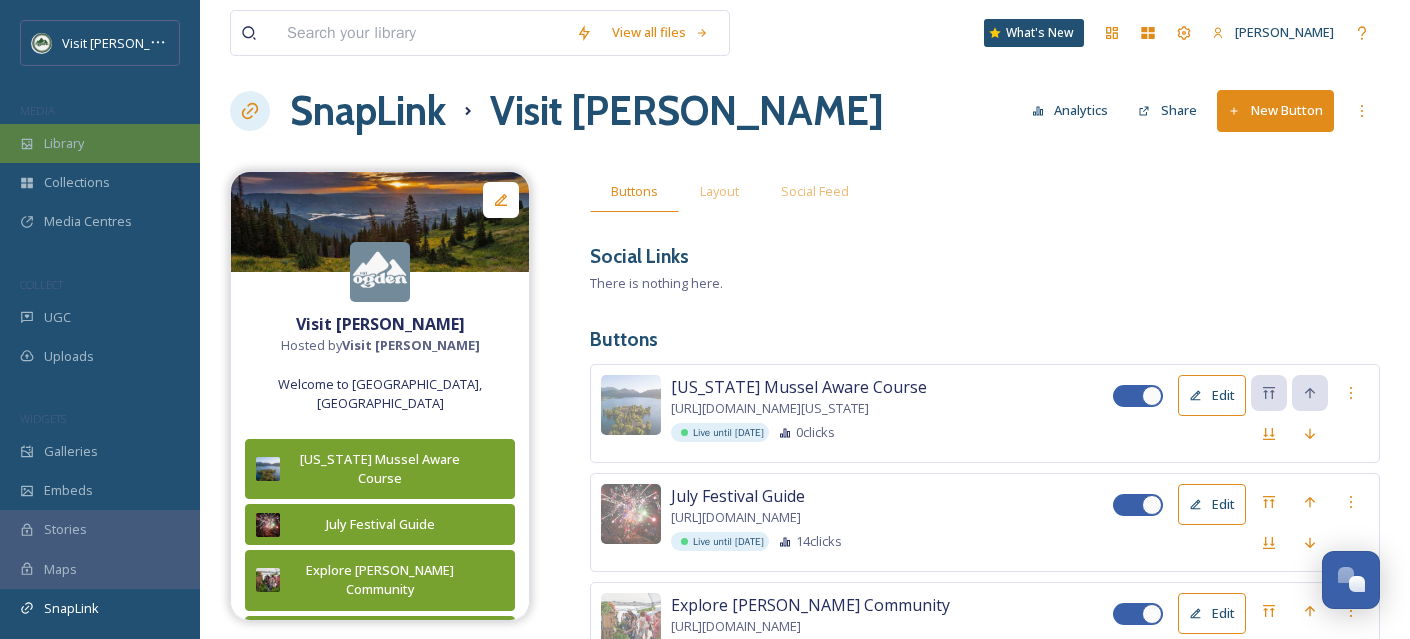 scroll, scrollTop: 0, scrollLeft: 0, axis: both 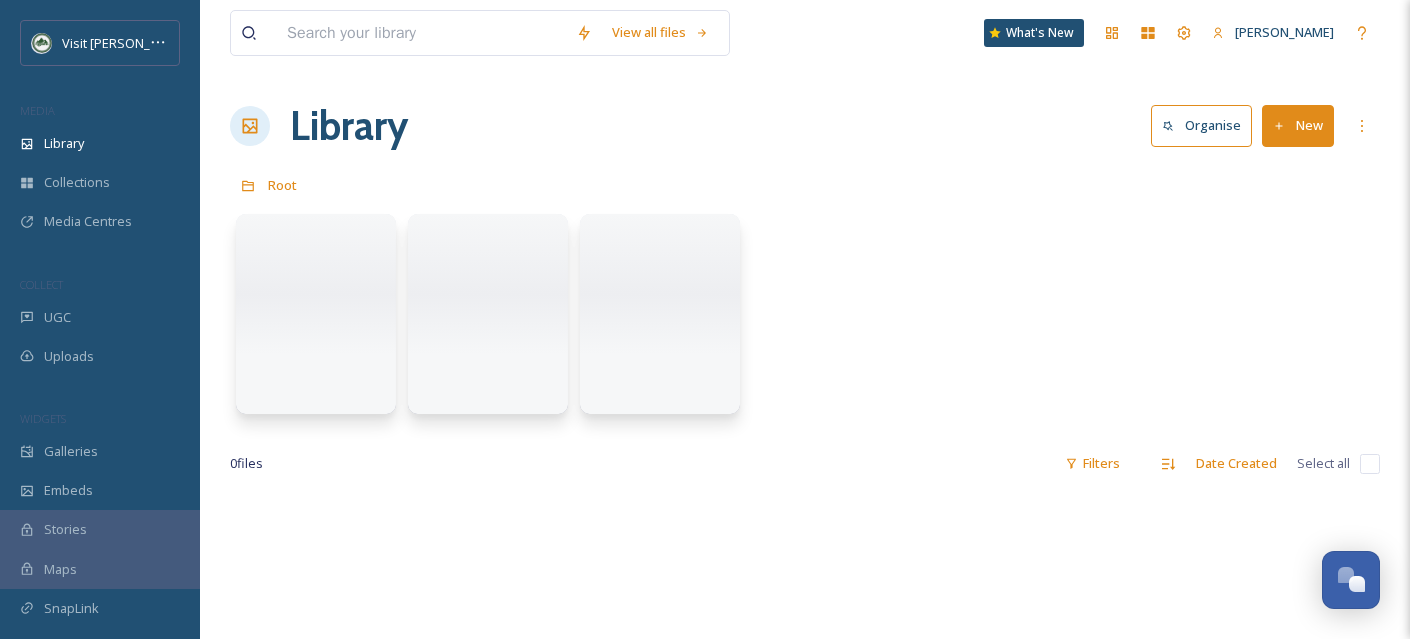 click at bounding box center [421, 33] 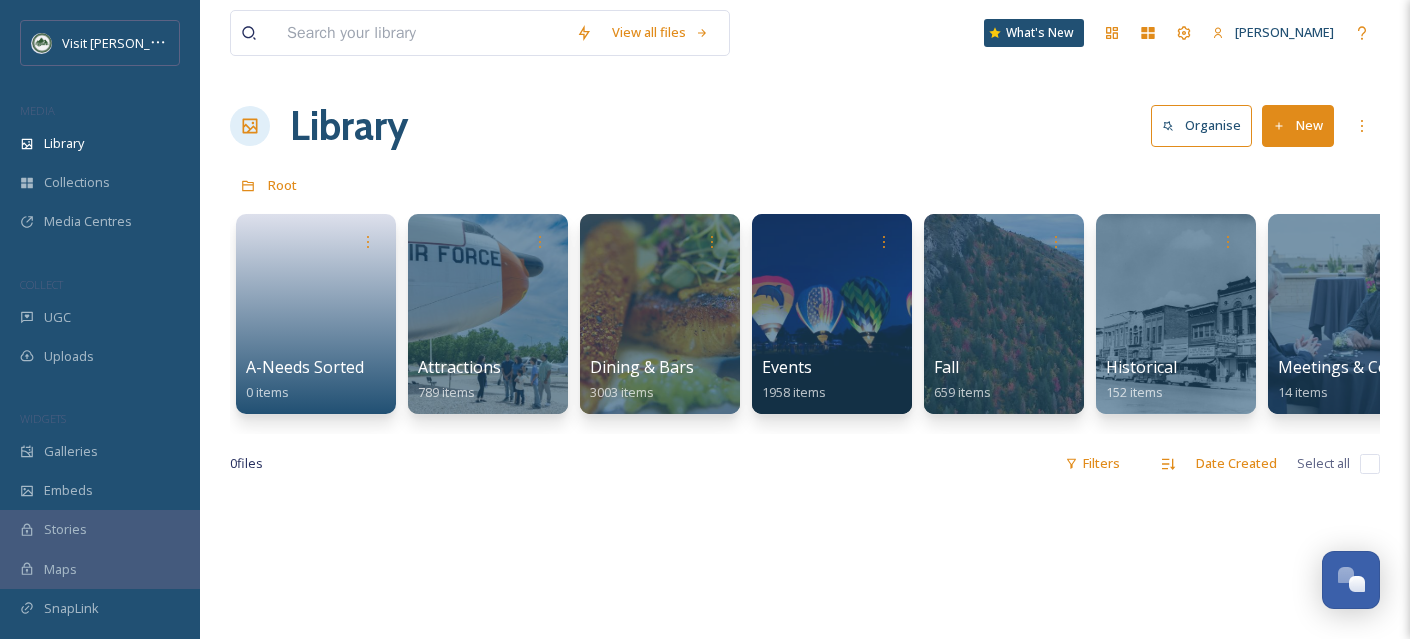 scroll, scrollTop: 0, scrollLeft: 934, axis: horizontal 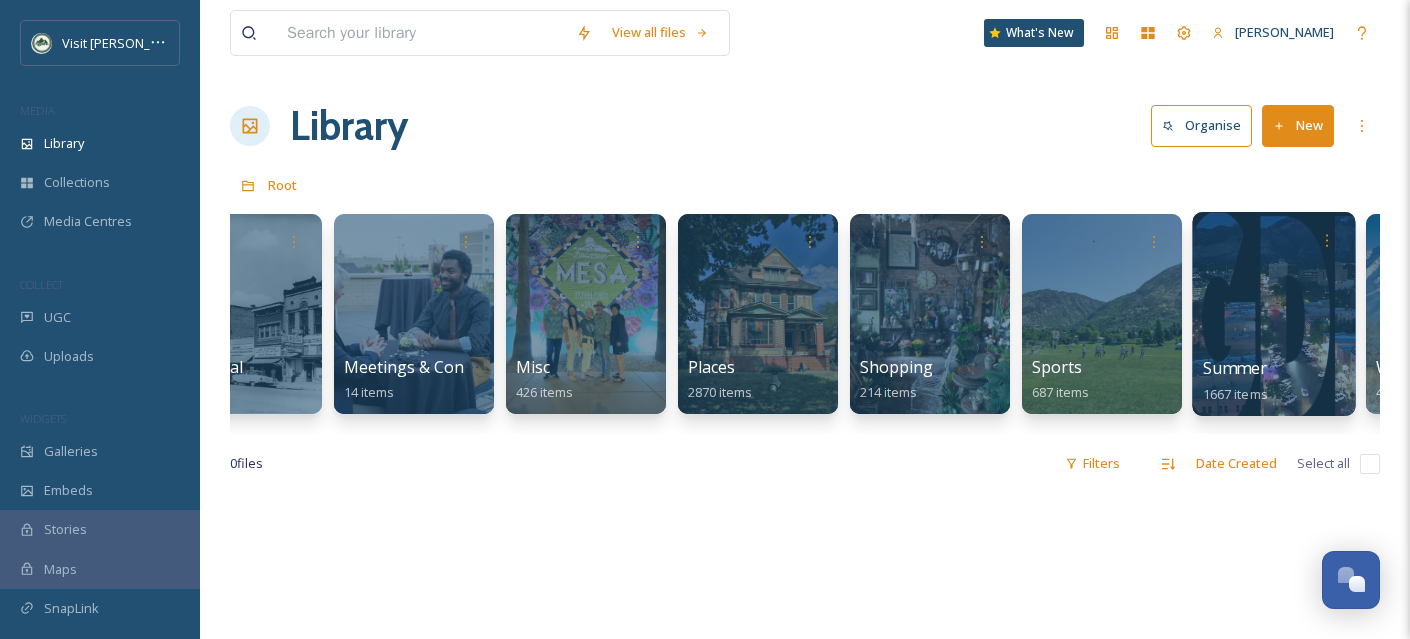 click at bounding box center [1273, 314] 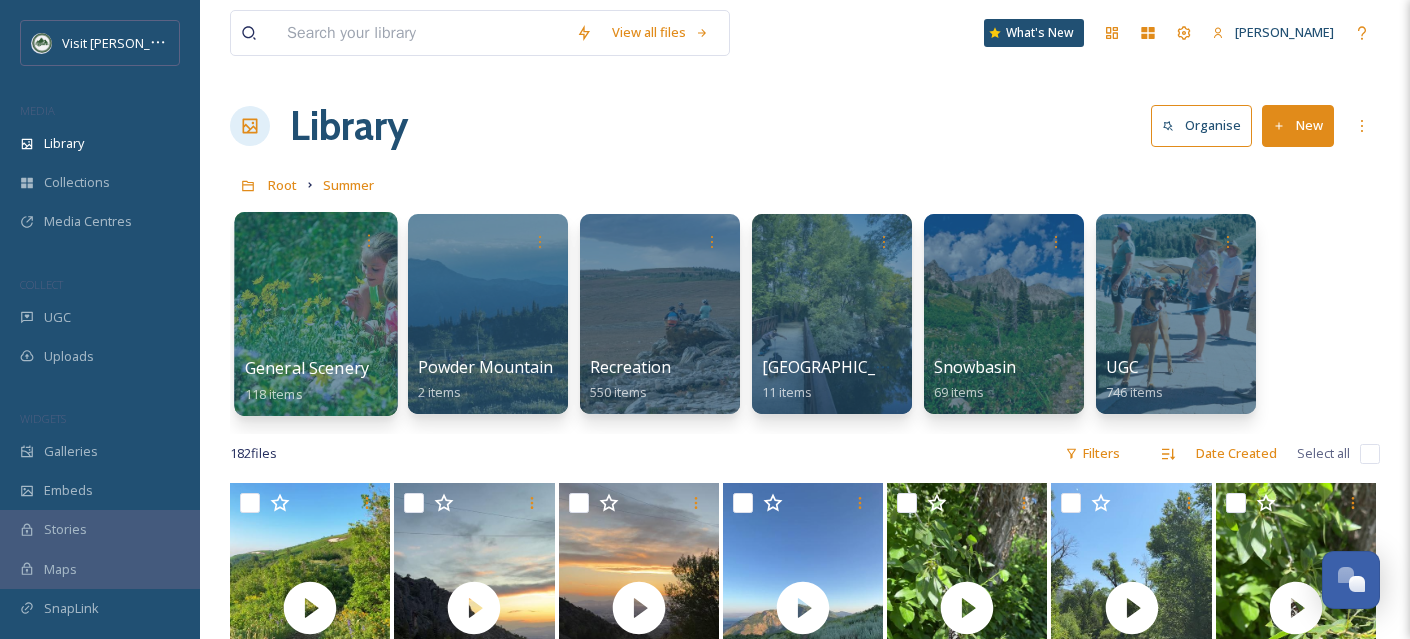 click at bounding box center (315, 314) 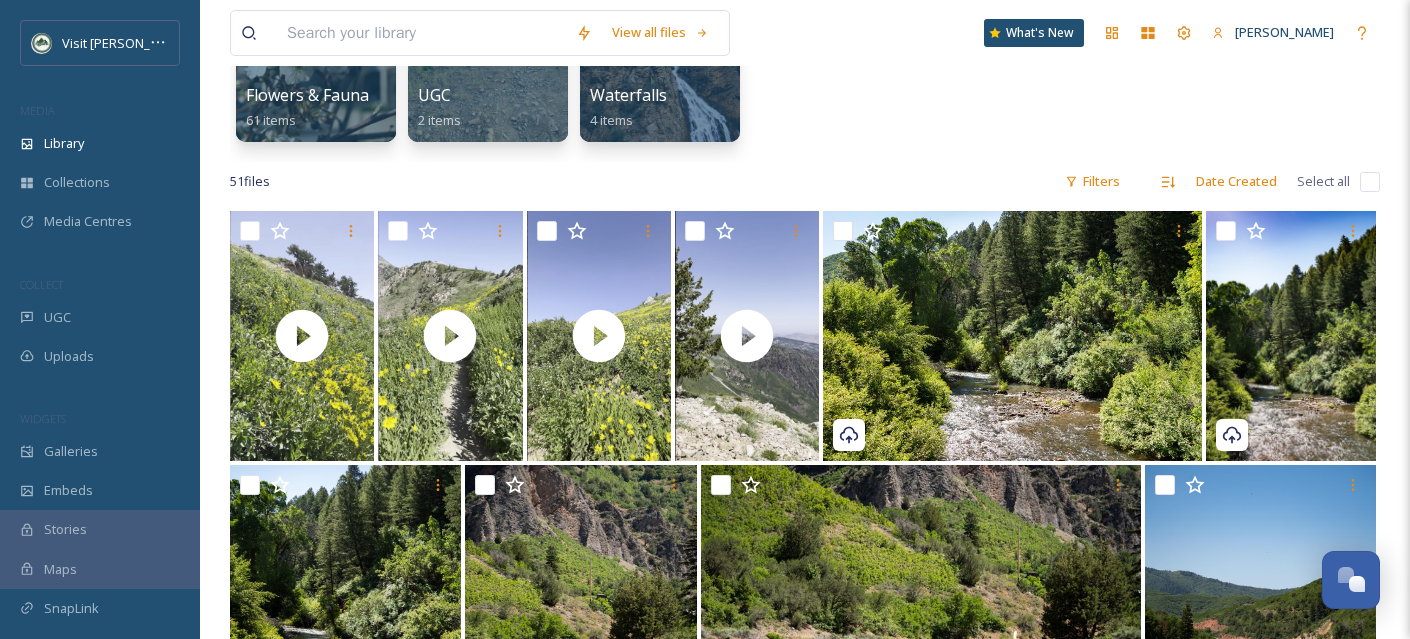 scroll, scrollTop: 0, scrollLeft: 0, axis: both 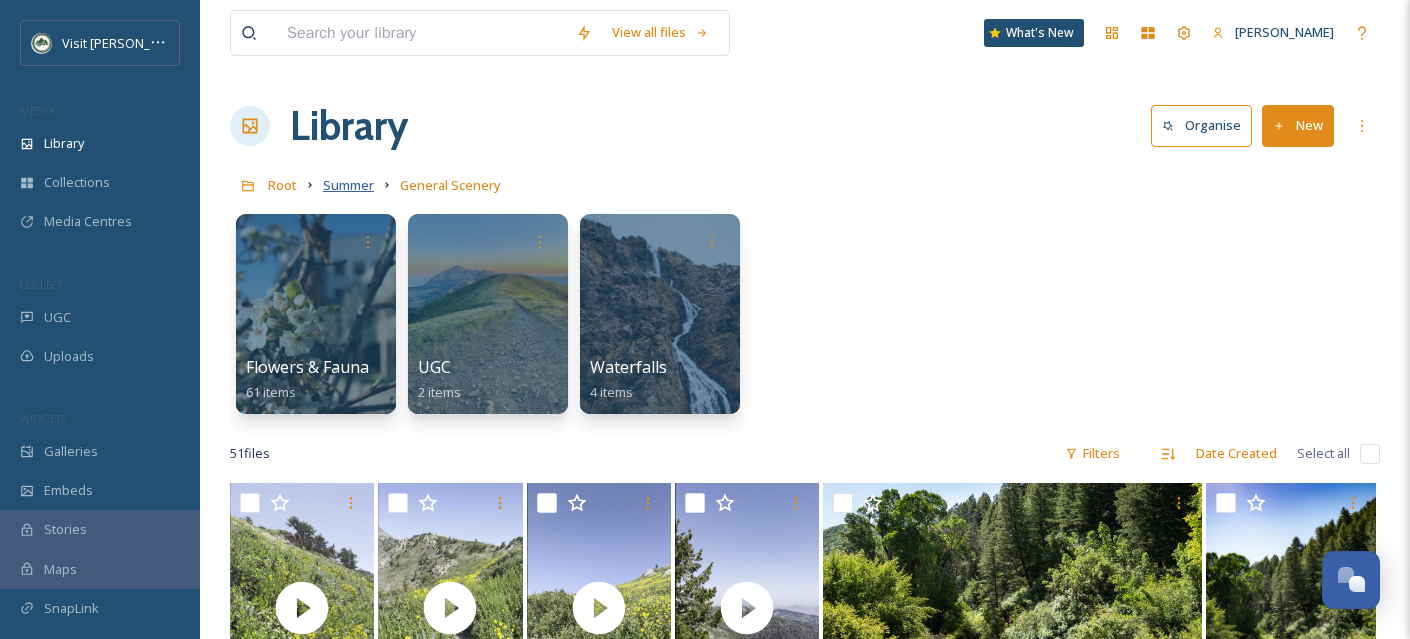 click on "Summer" at bounding box center (348, 185) 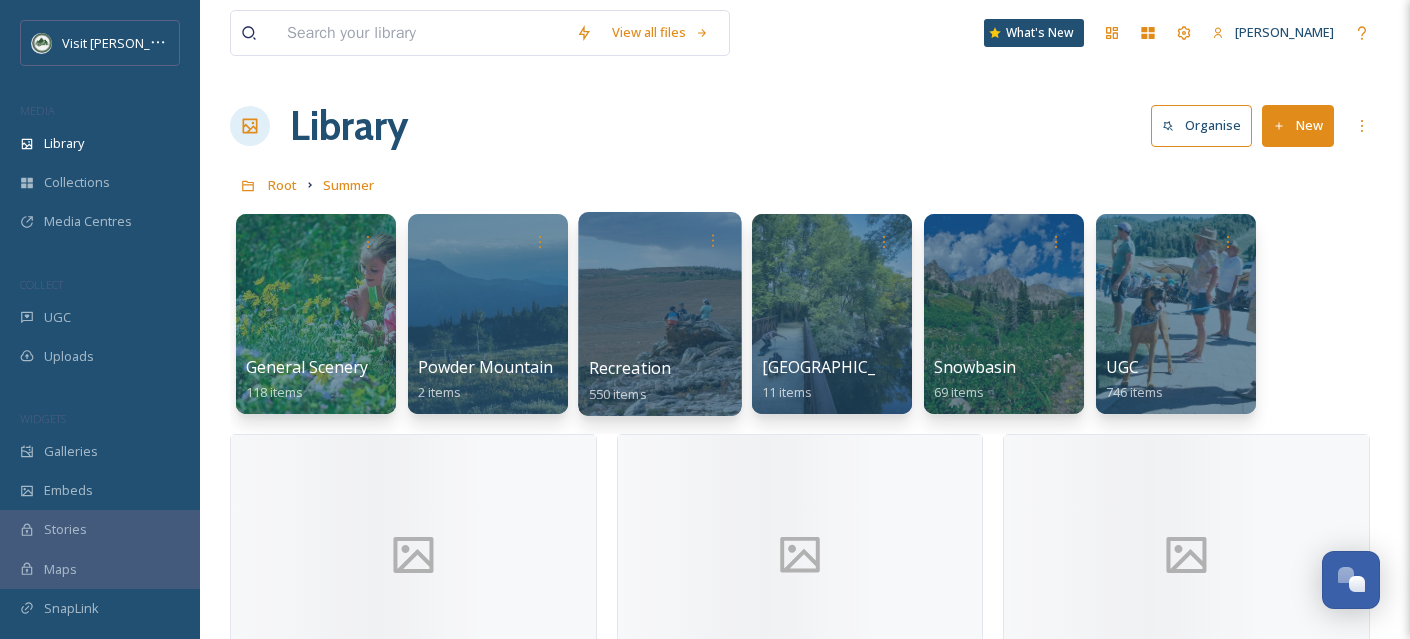 click at bounding box center [659, 314] 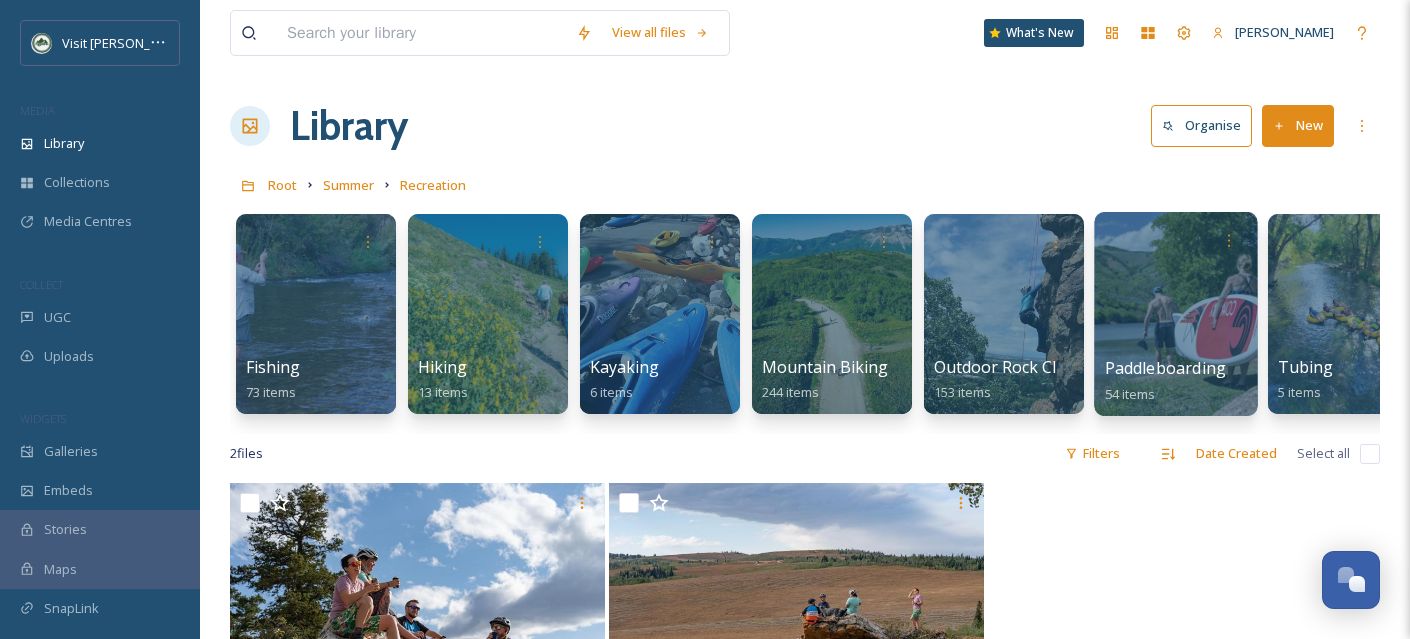 click at bounding box center (1175, 314) 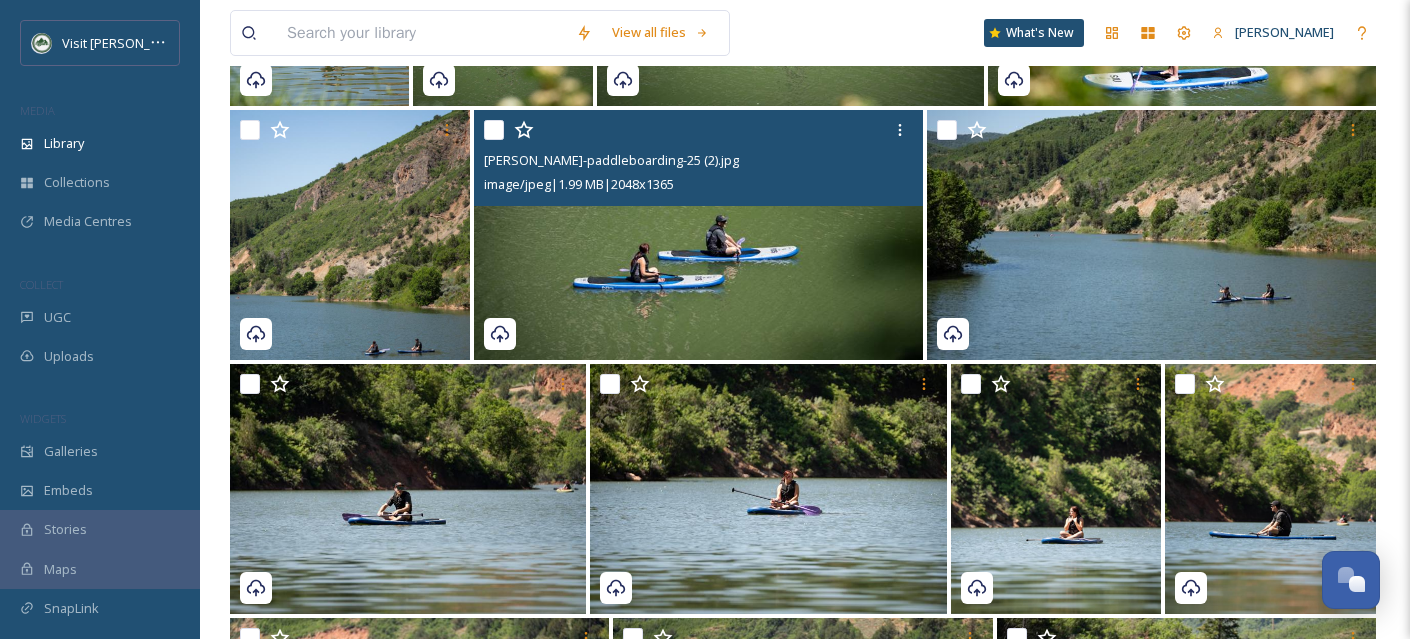 scroll, scrollTop: 678, scrollLeft: 0, axis: vertical 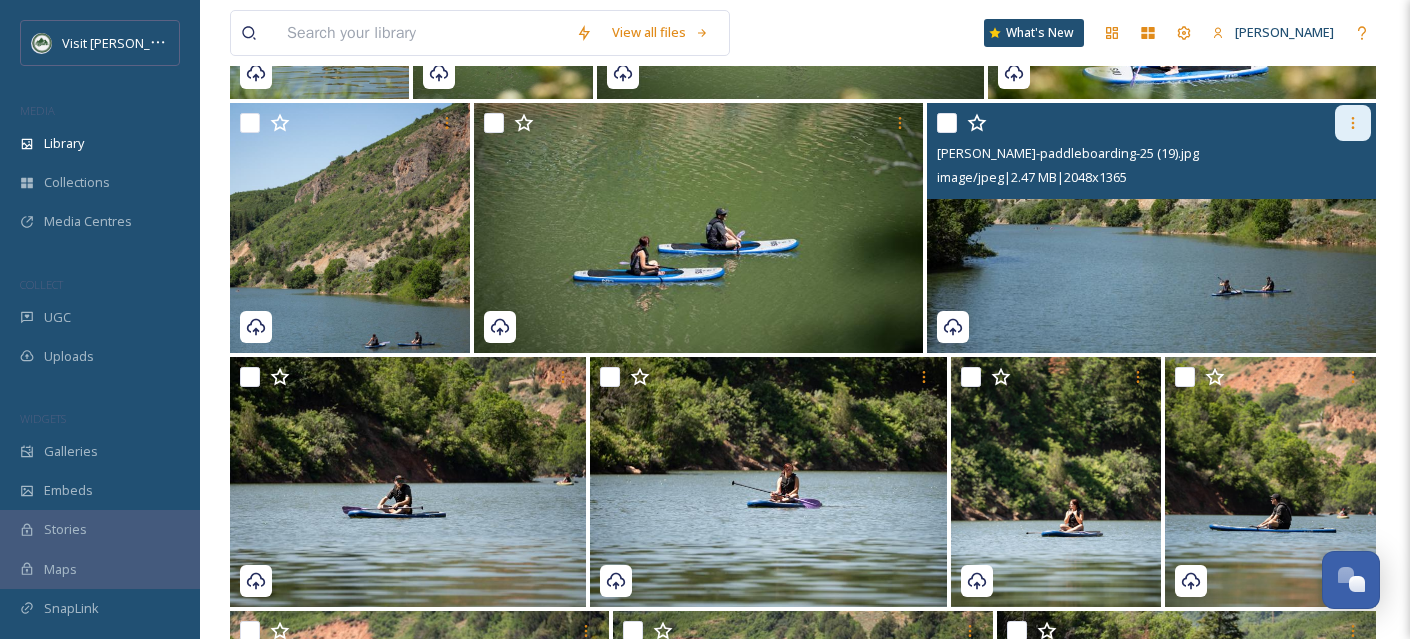 click at bounding box center [1353, 123] 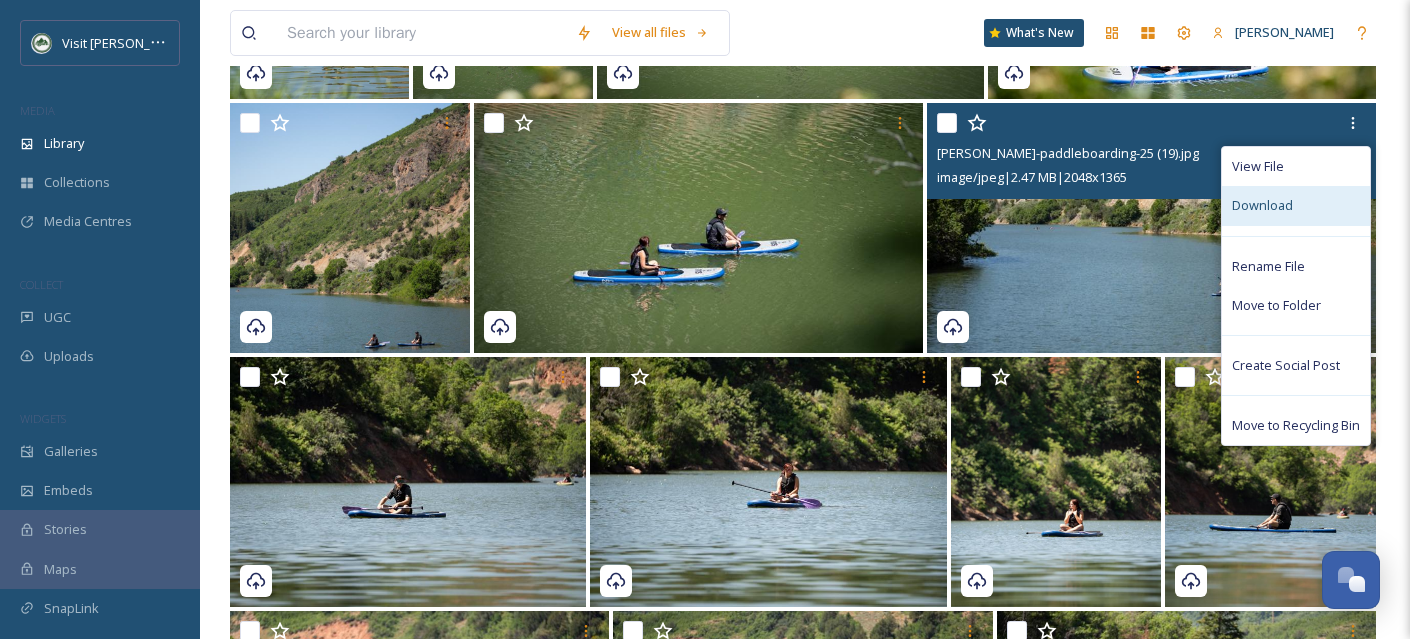 click on "Download" at bounding box center (1262, 205) 